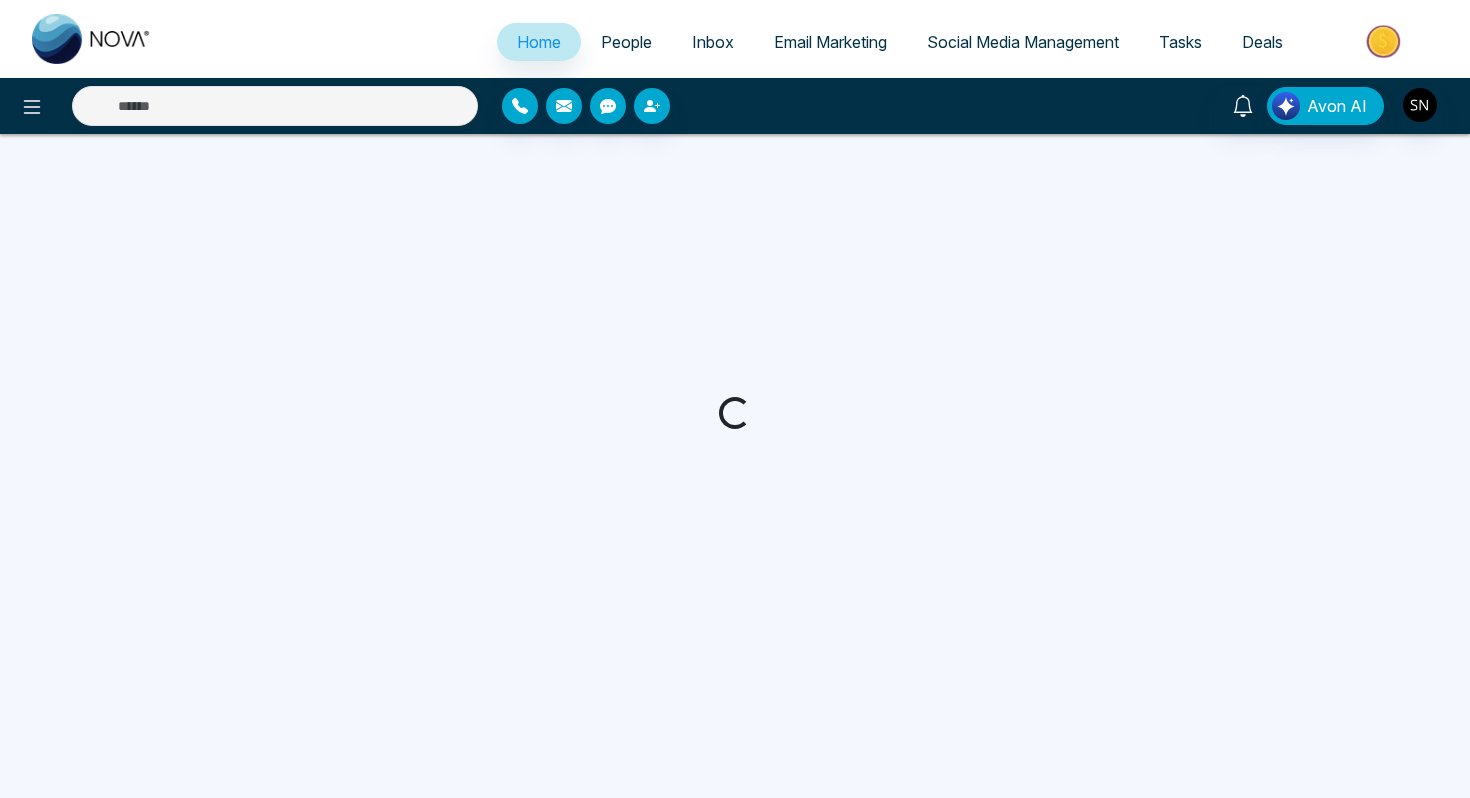 scroll, scrollTop: 0, scrollLeft: 0, axis: both 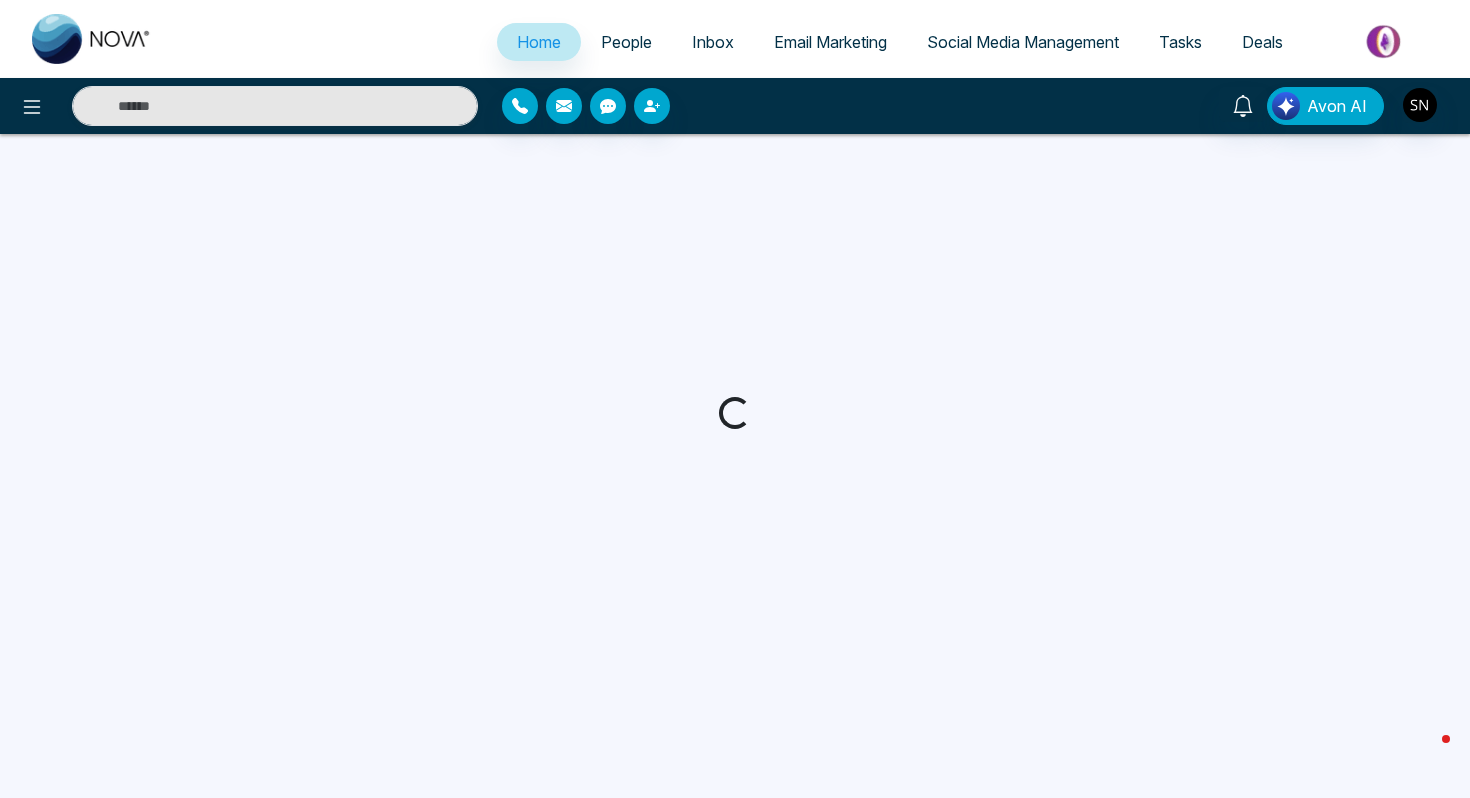 select on "*" 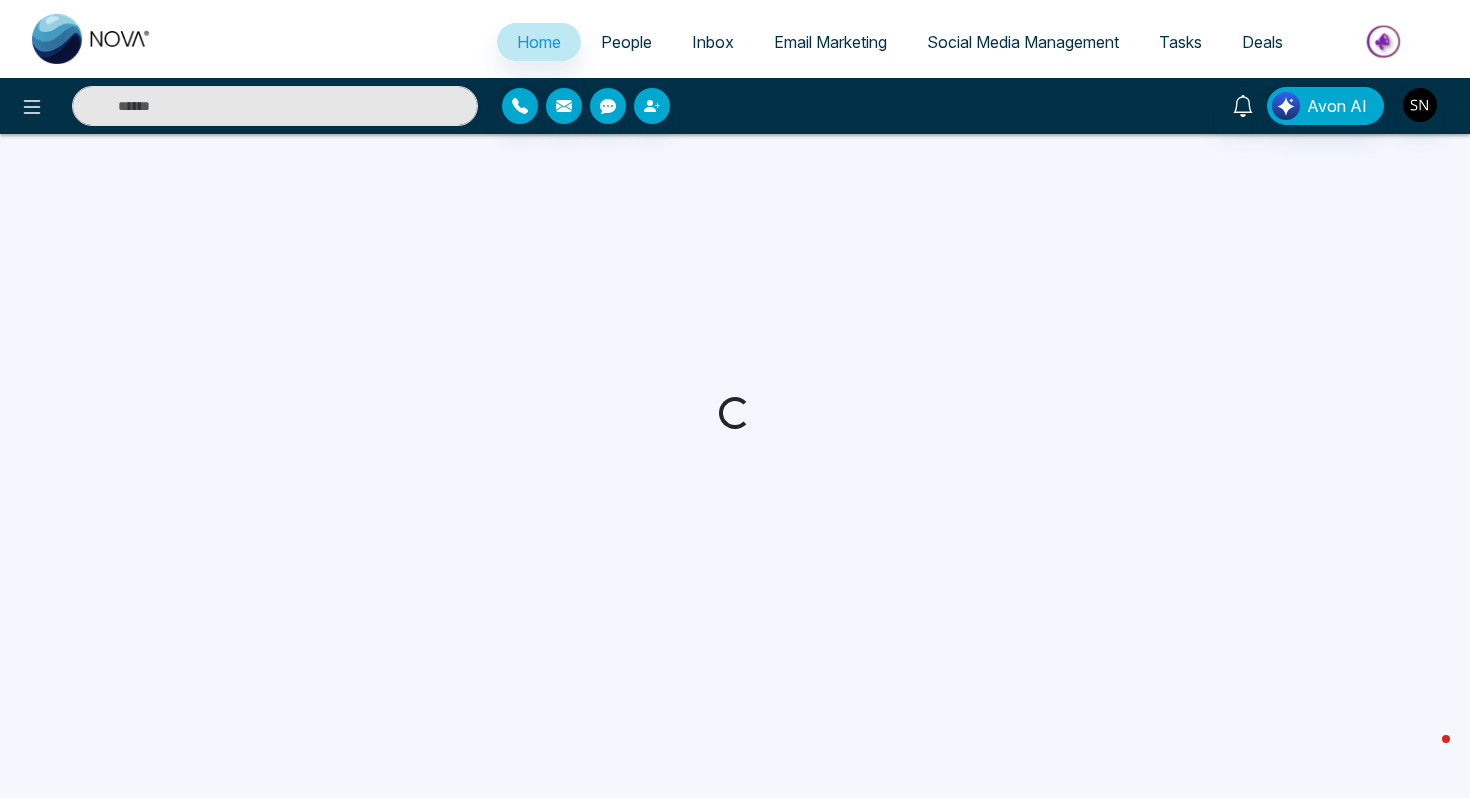 select on "*" 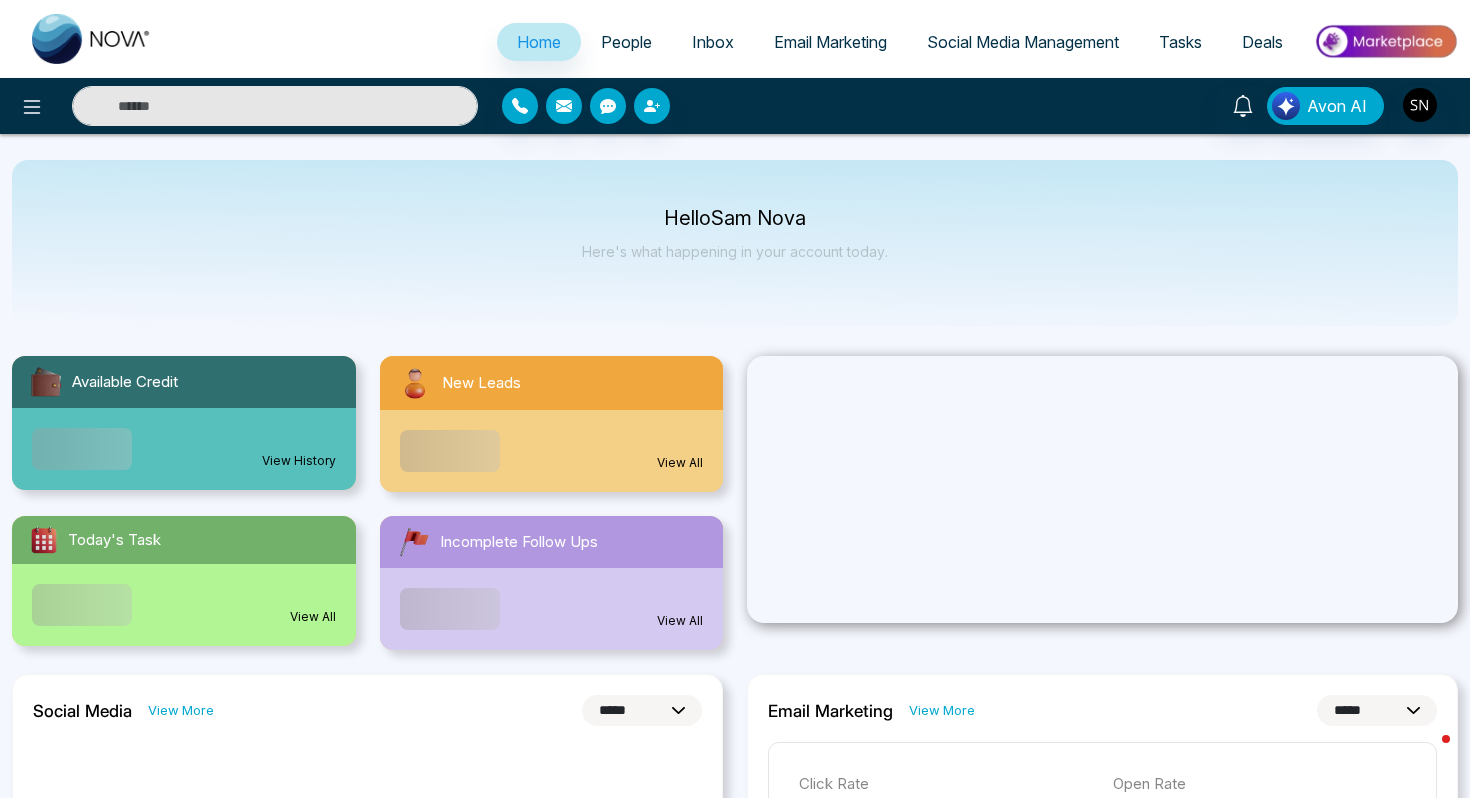 click at bounding box center (275, 106) 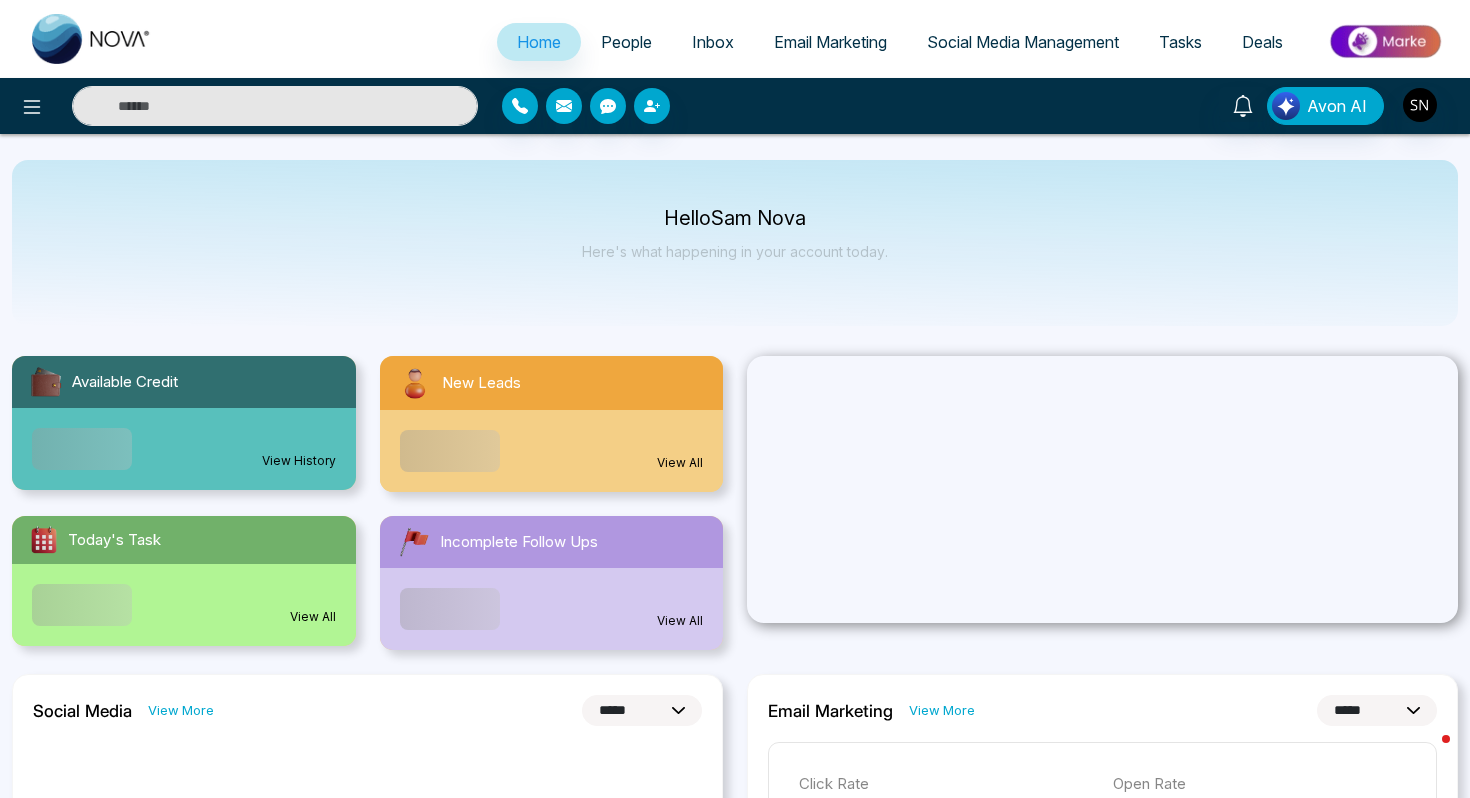 paste on "**********" 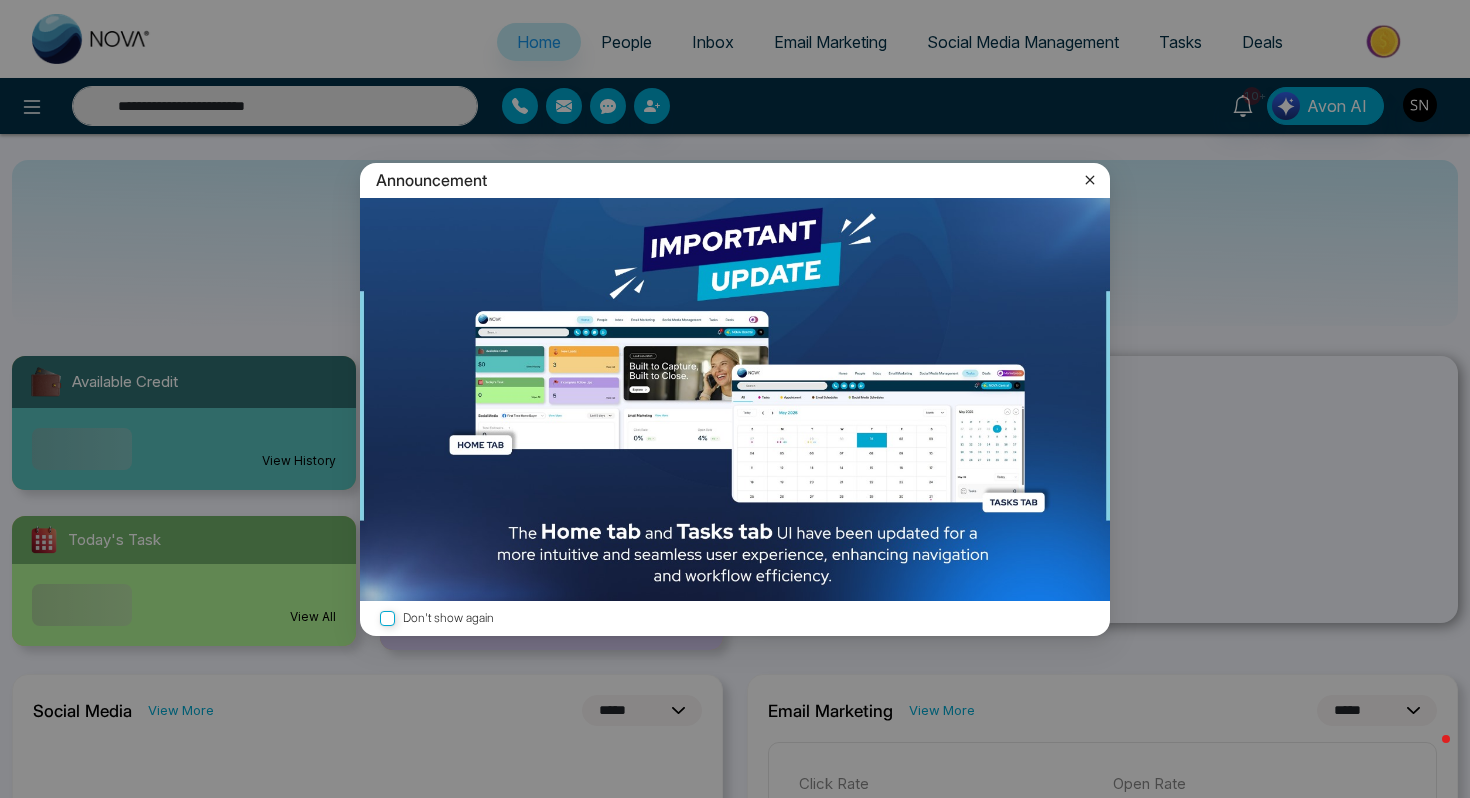 type on "**********" 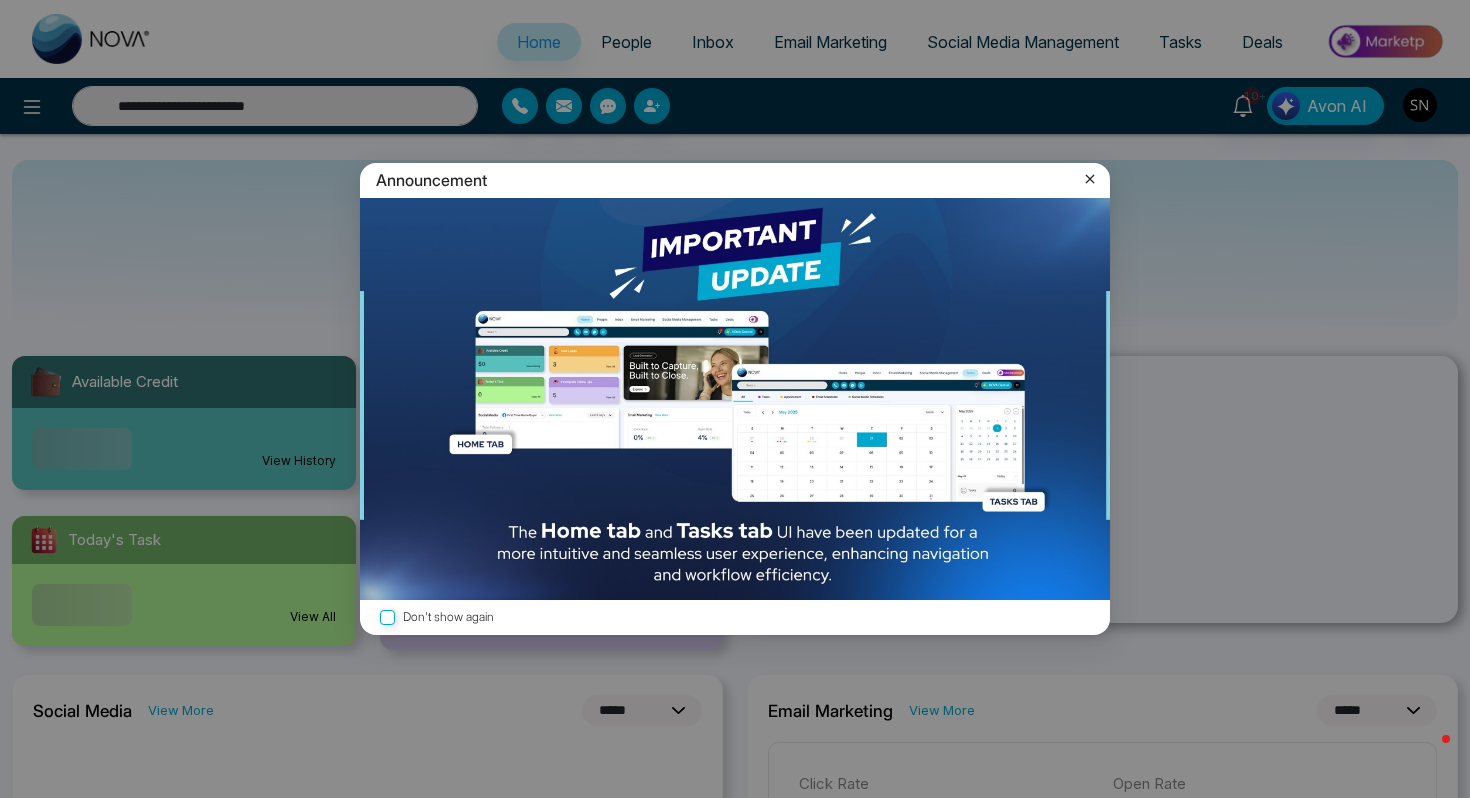 click on "Announcement" at bounding box center (735, 180) 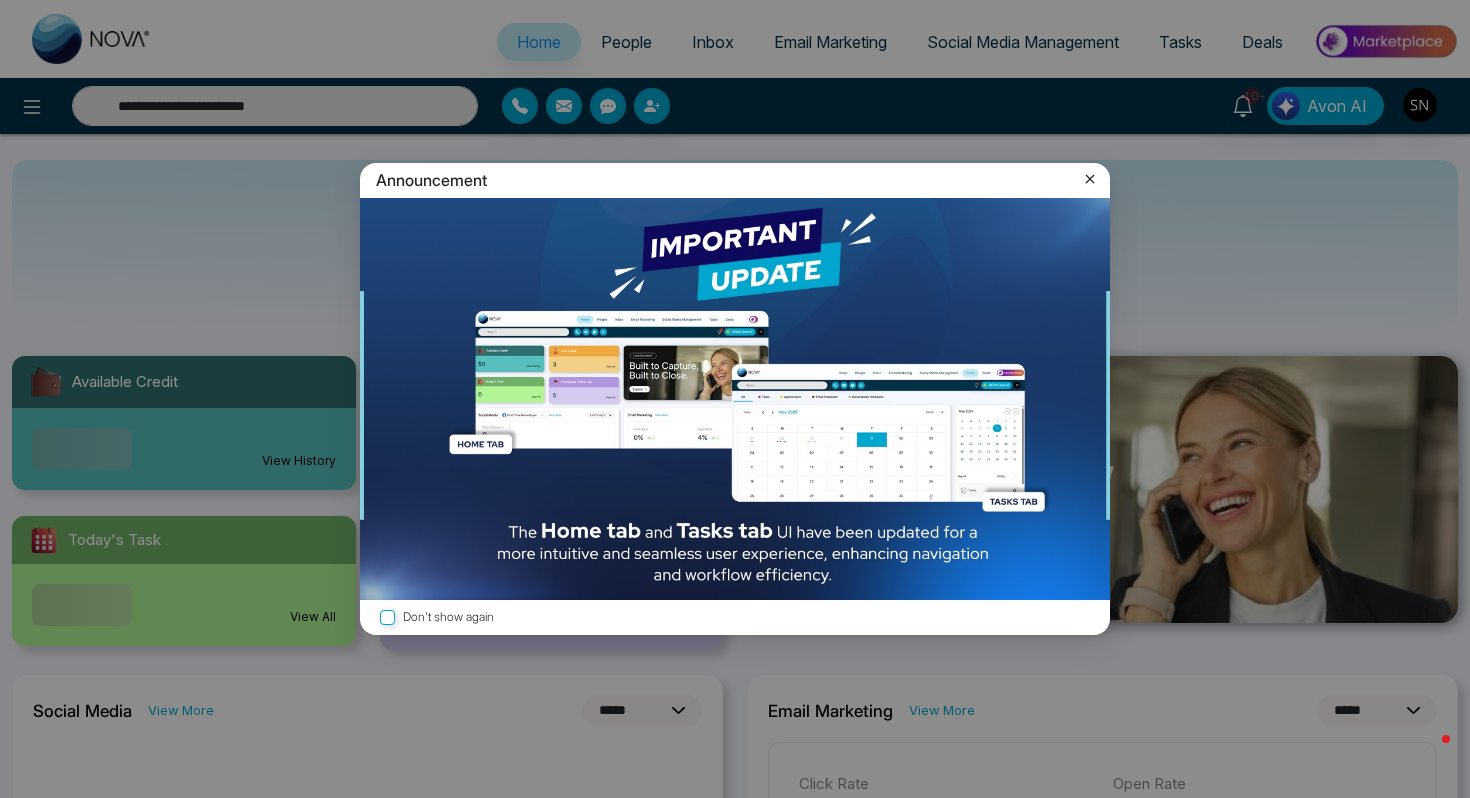 click 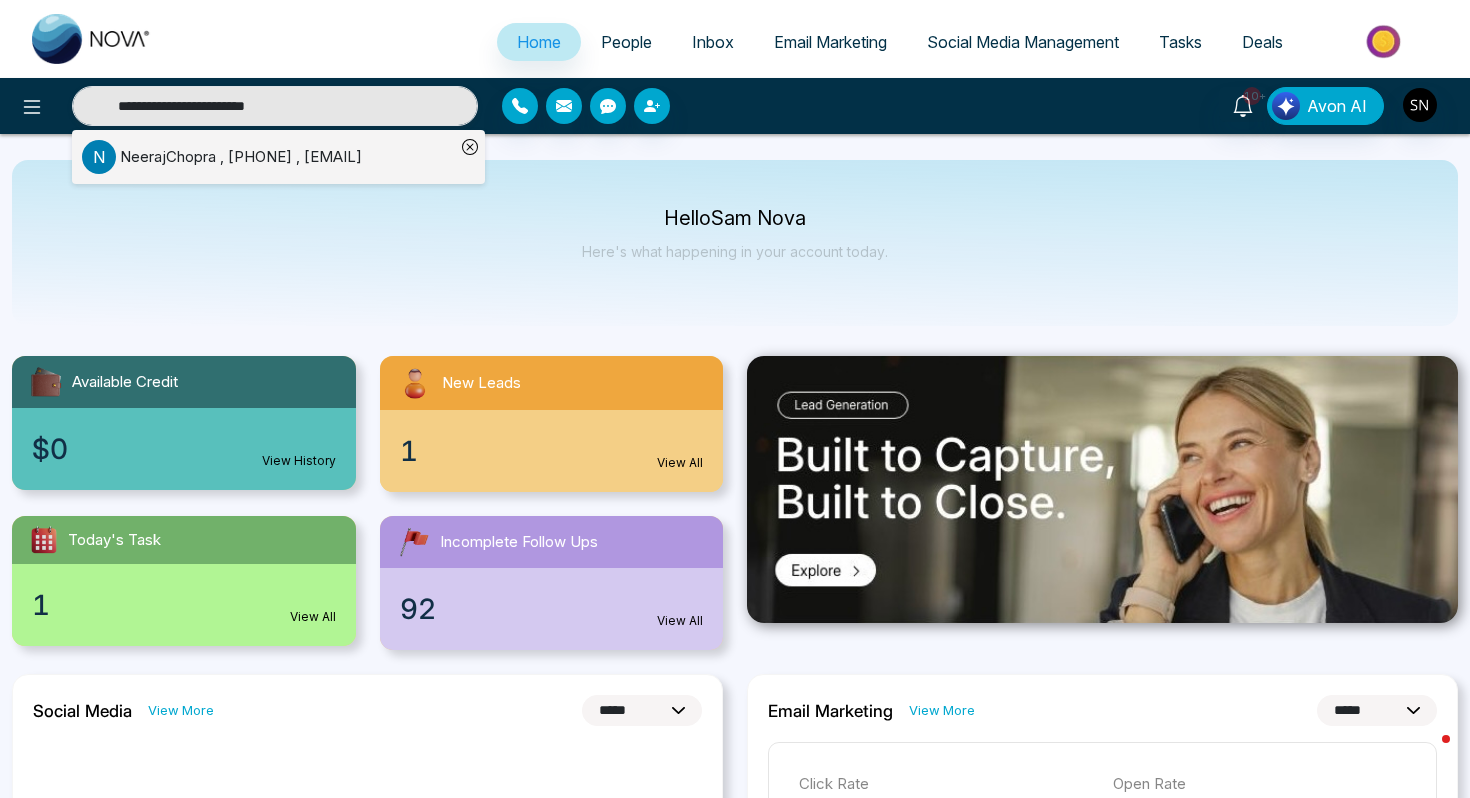 click on "[INITIAL] [LAST NAME], [PHONE], [EMAIL]" at bounding box center [268, 157] 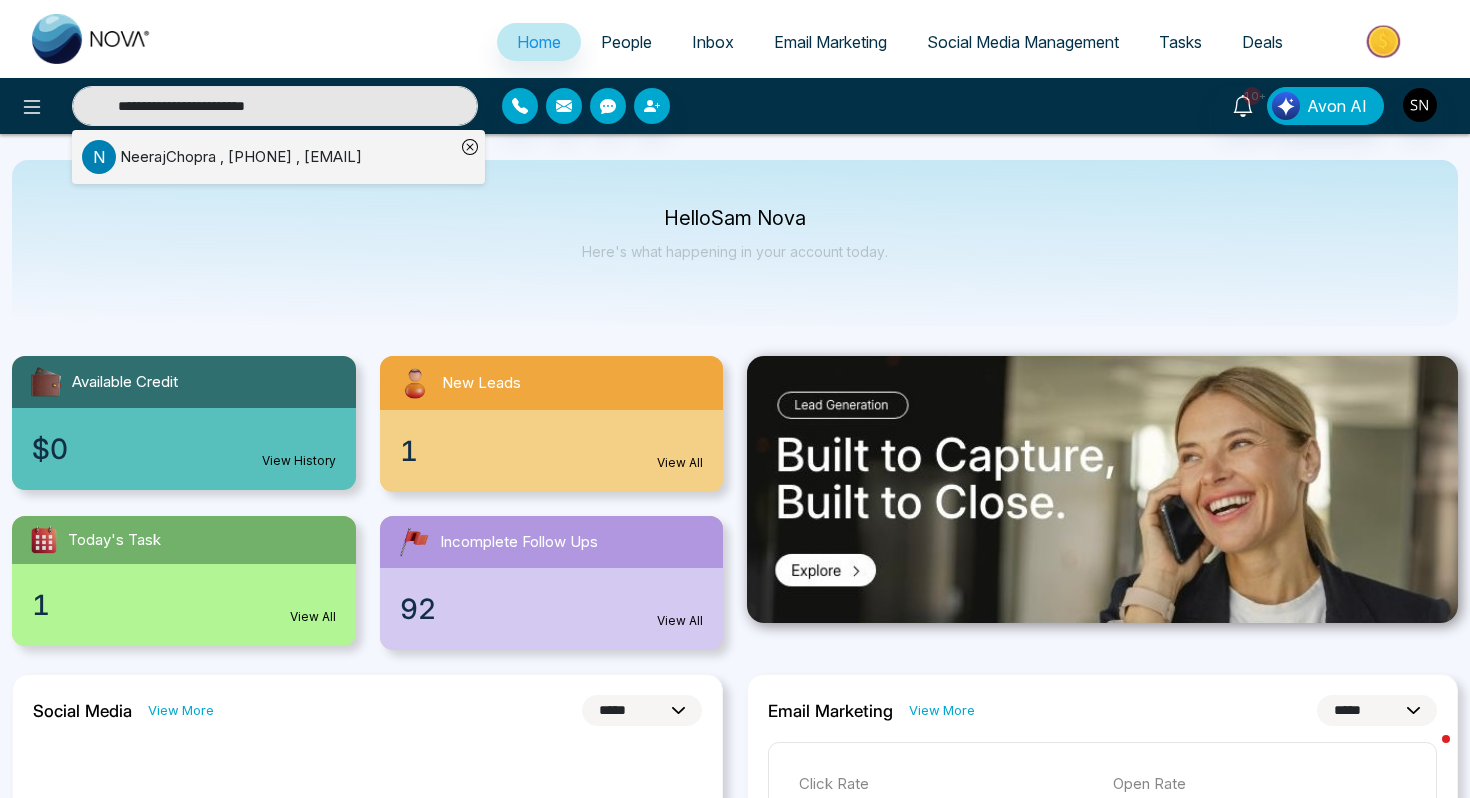 type 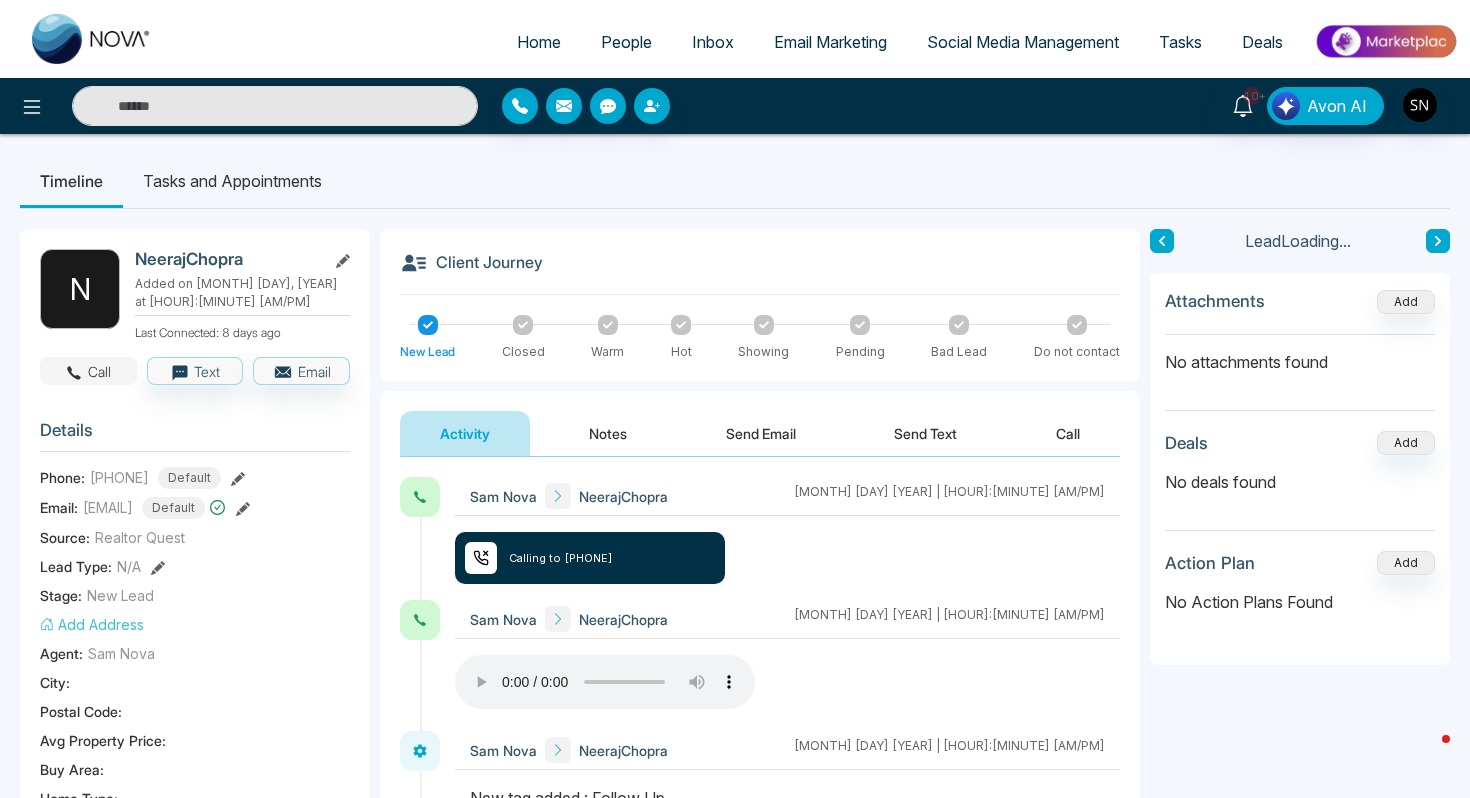 click on "Call" at bounding box center [88, 371] 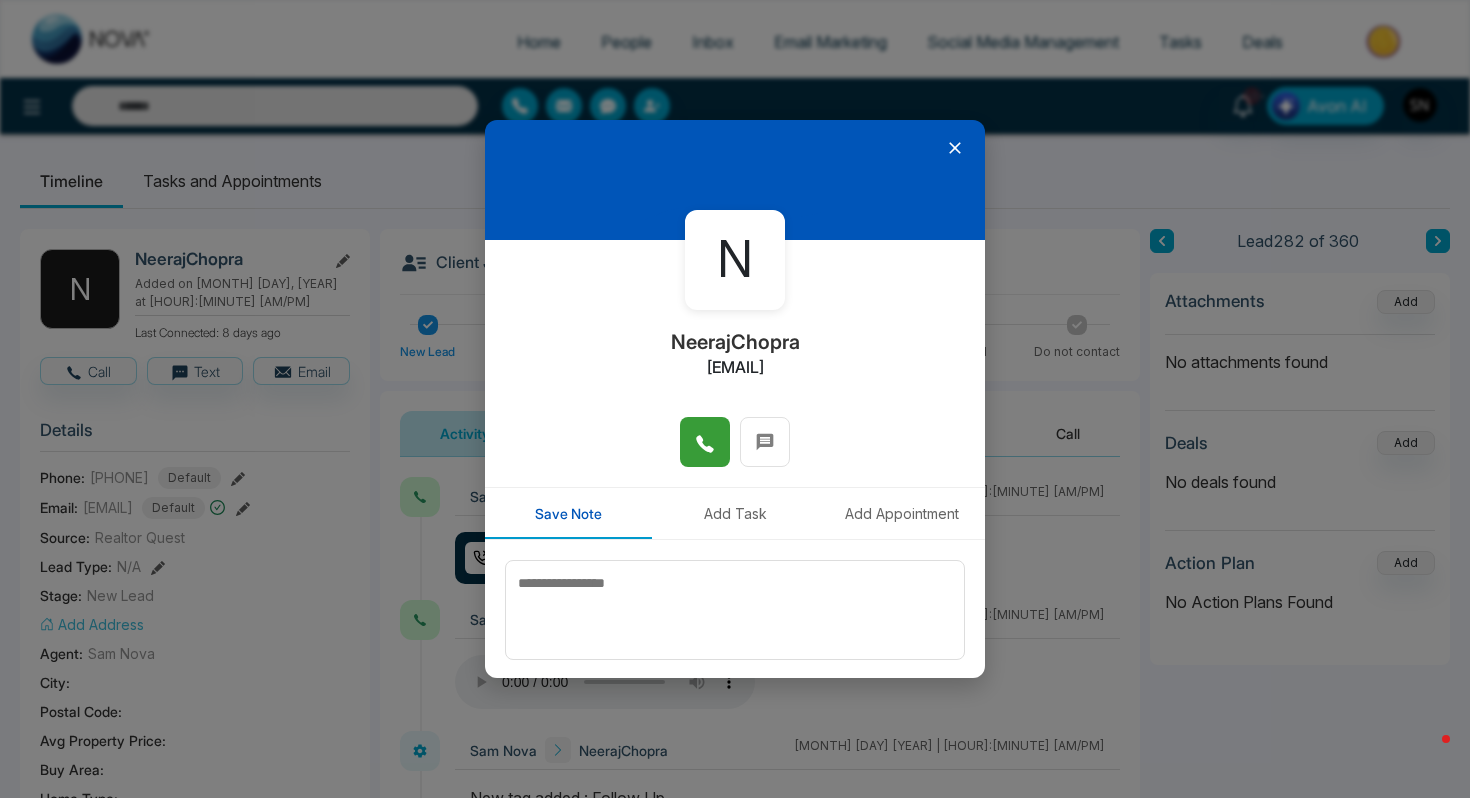 click at bounding box center [705, 442] 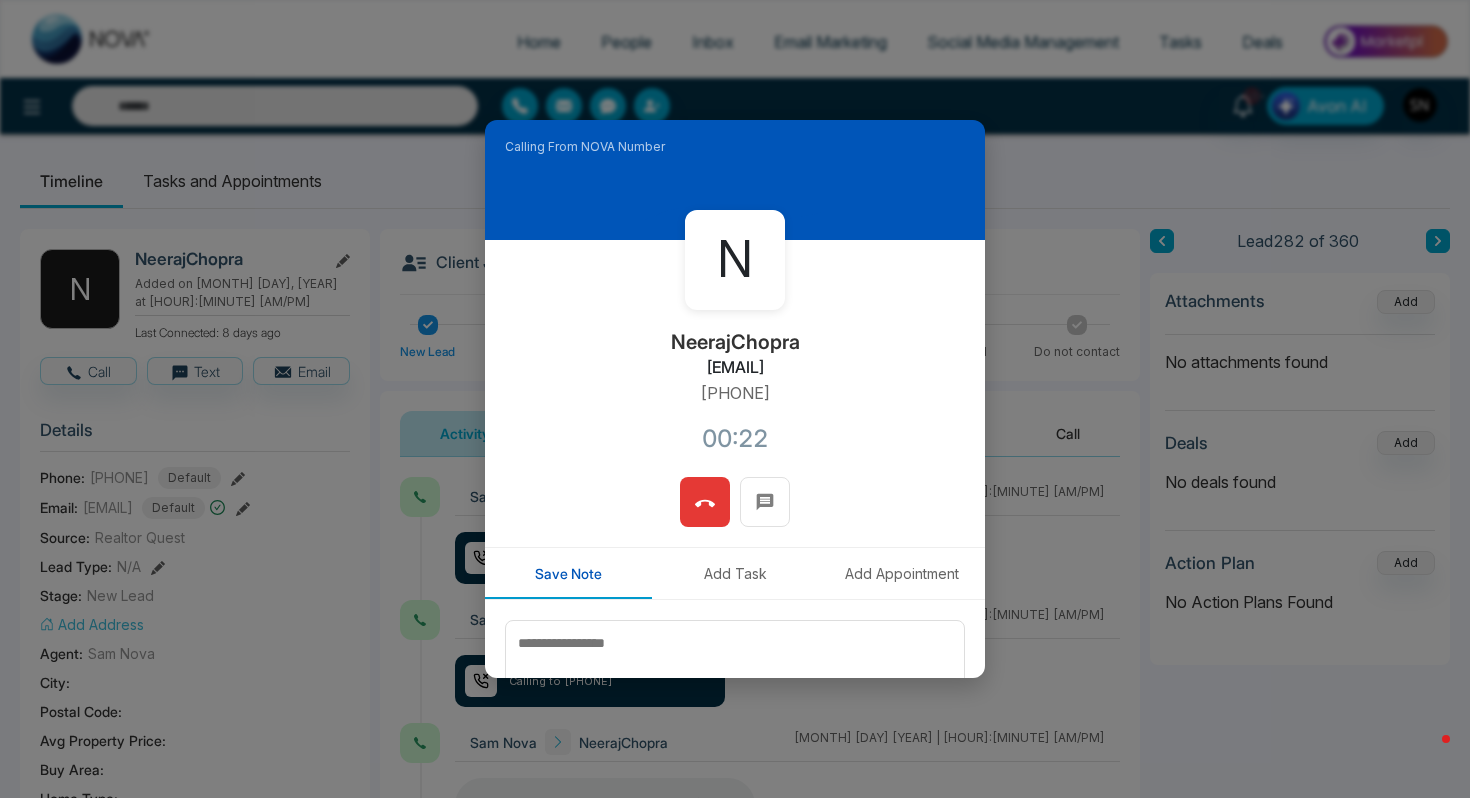 click at bounding box center (705, 502) 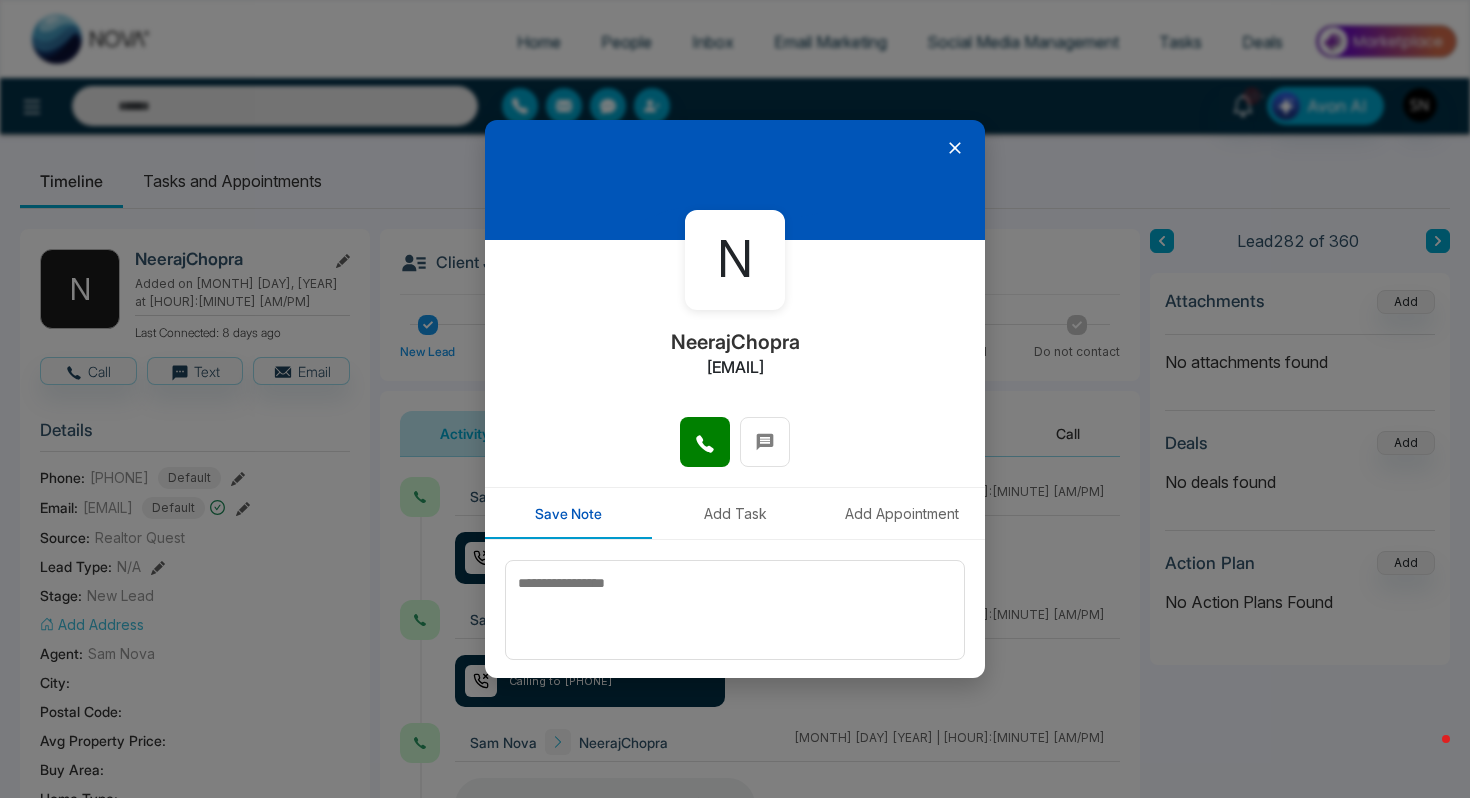click 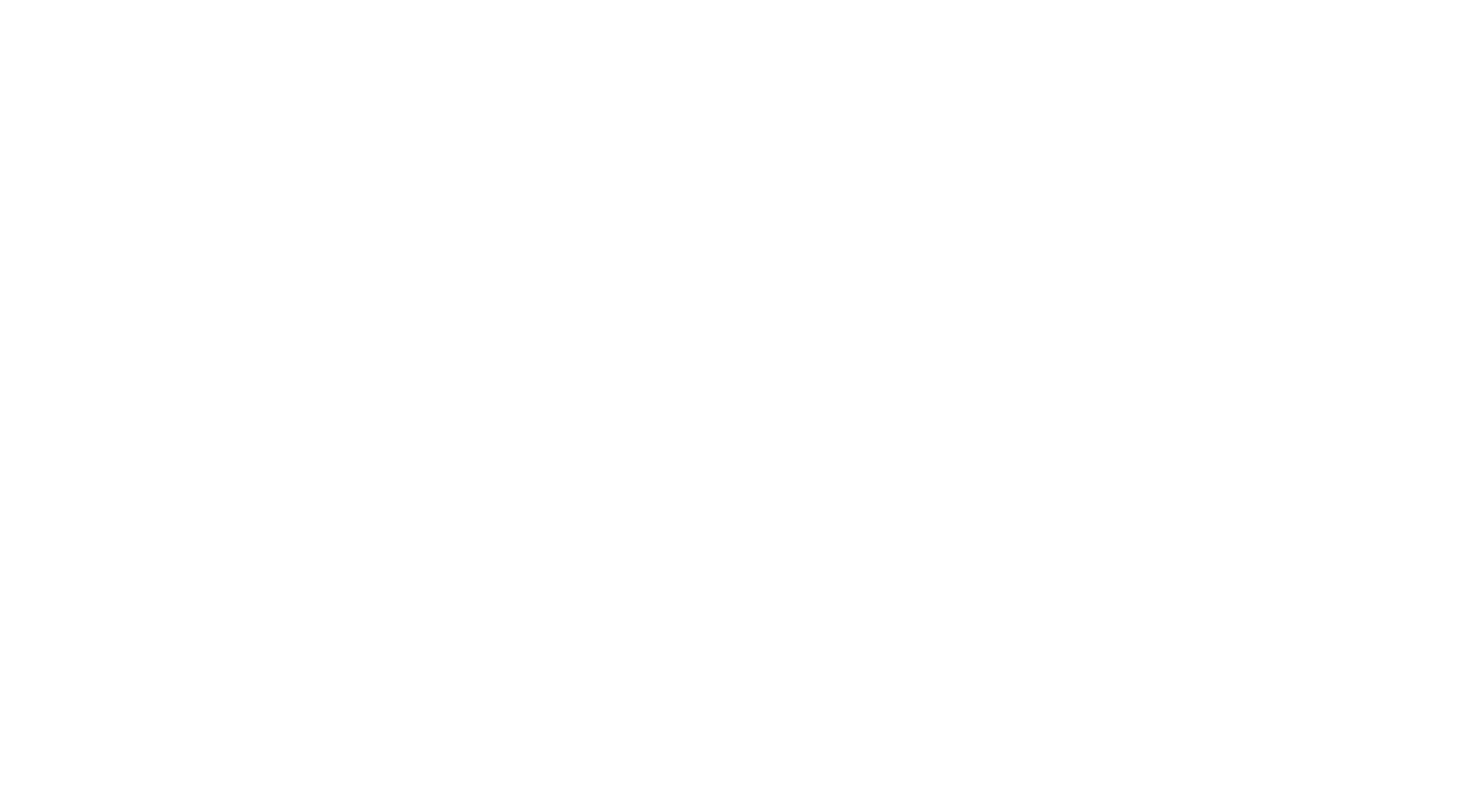 scroll, scrollTop: 0, scrollLeft: 0, axis: both 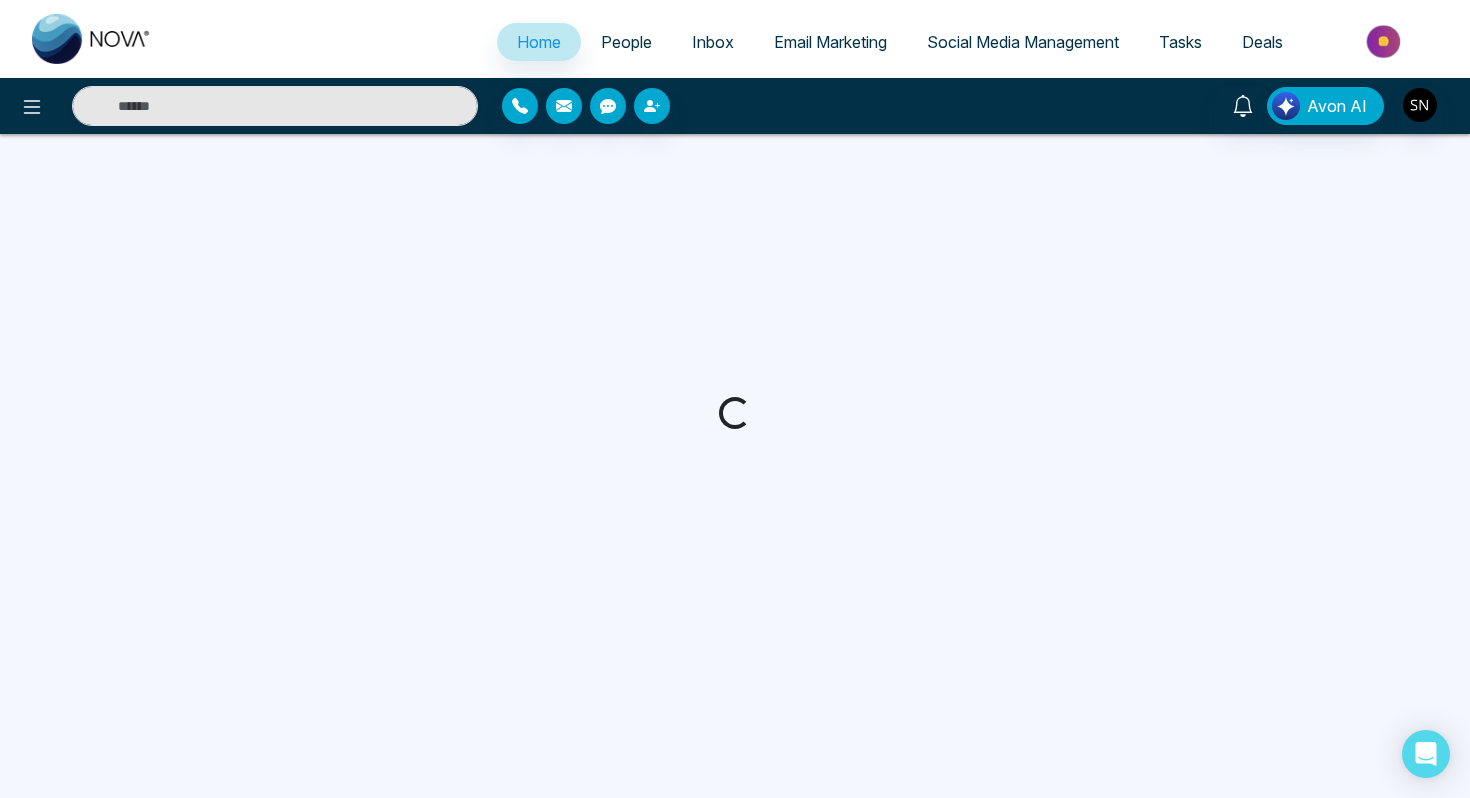 select on "*" 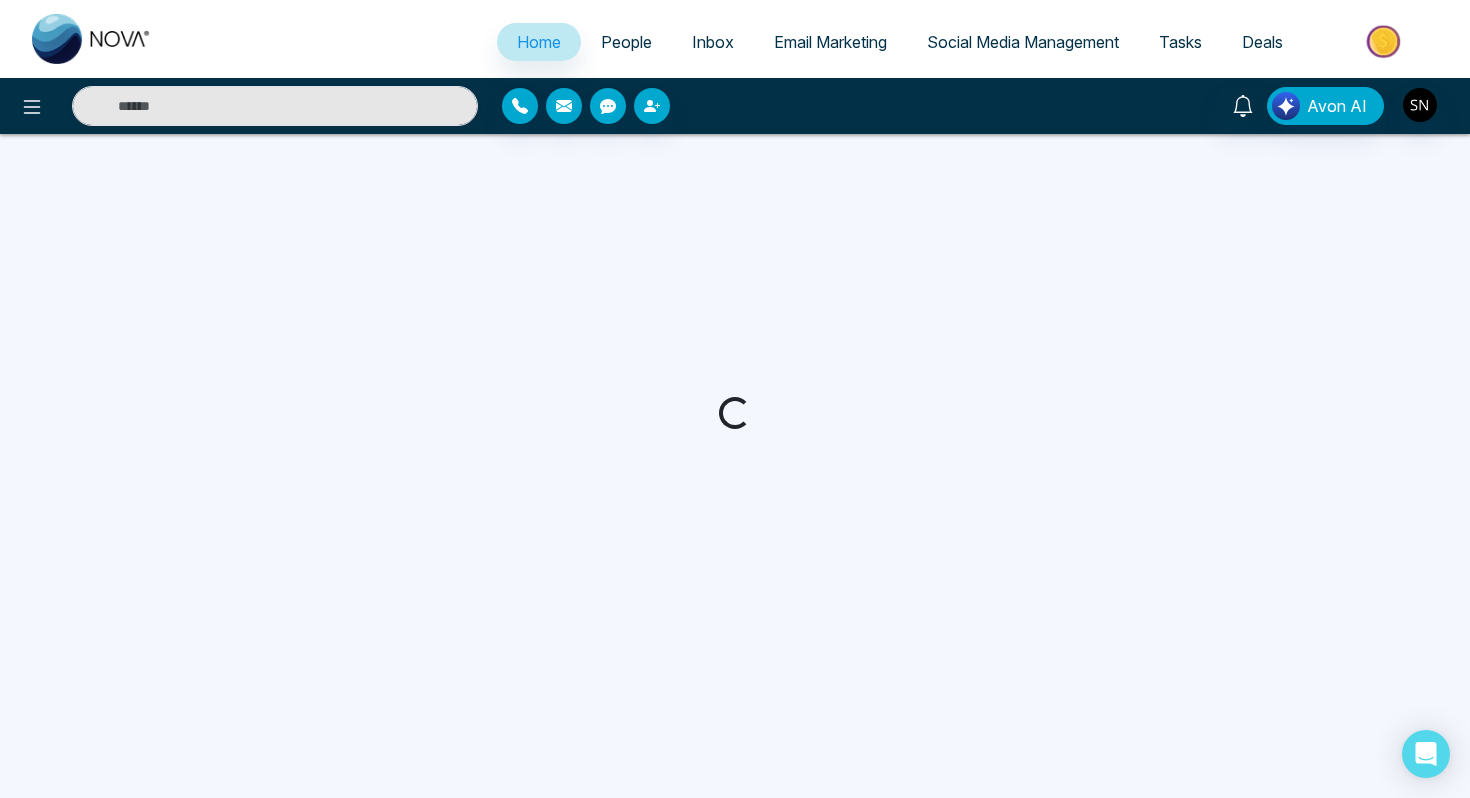 select on "*" 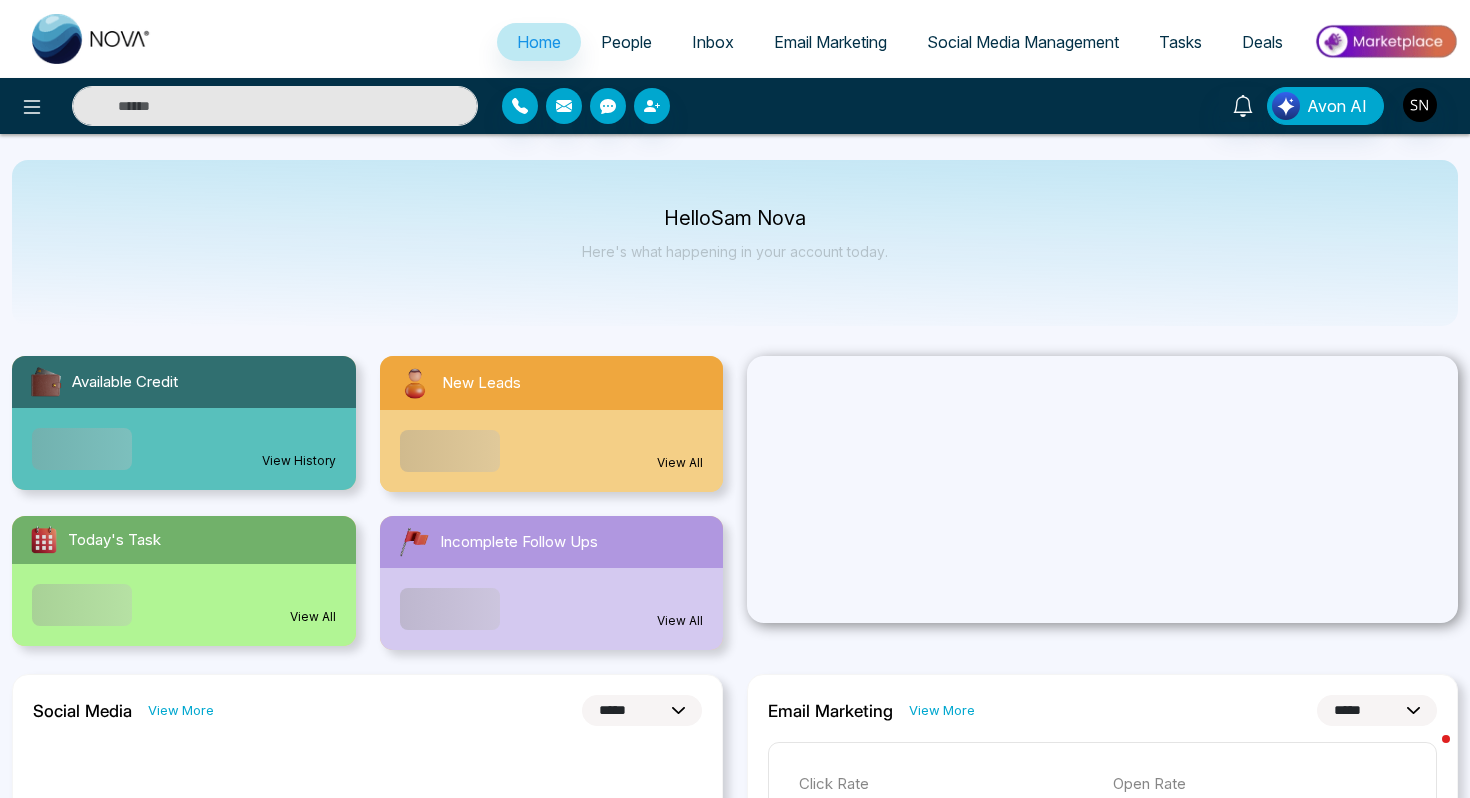 click at bounding box center (275, 106) 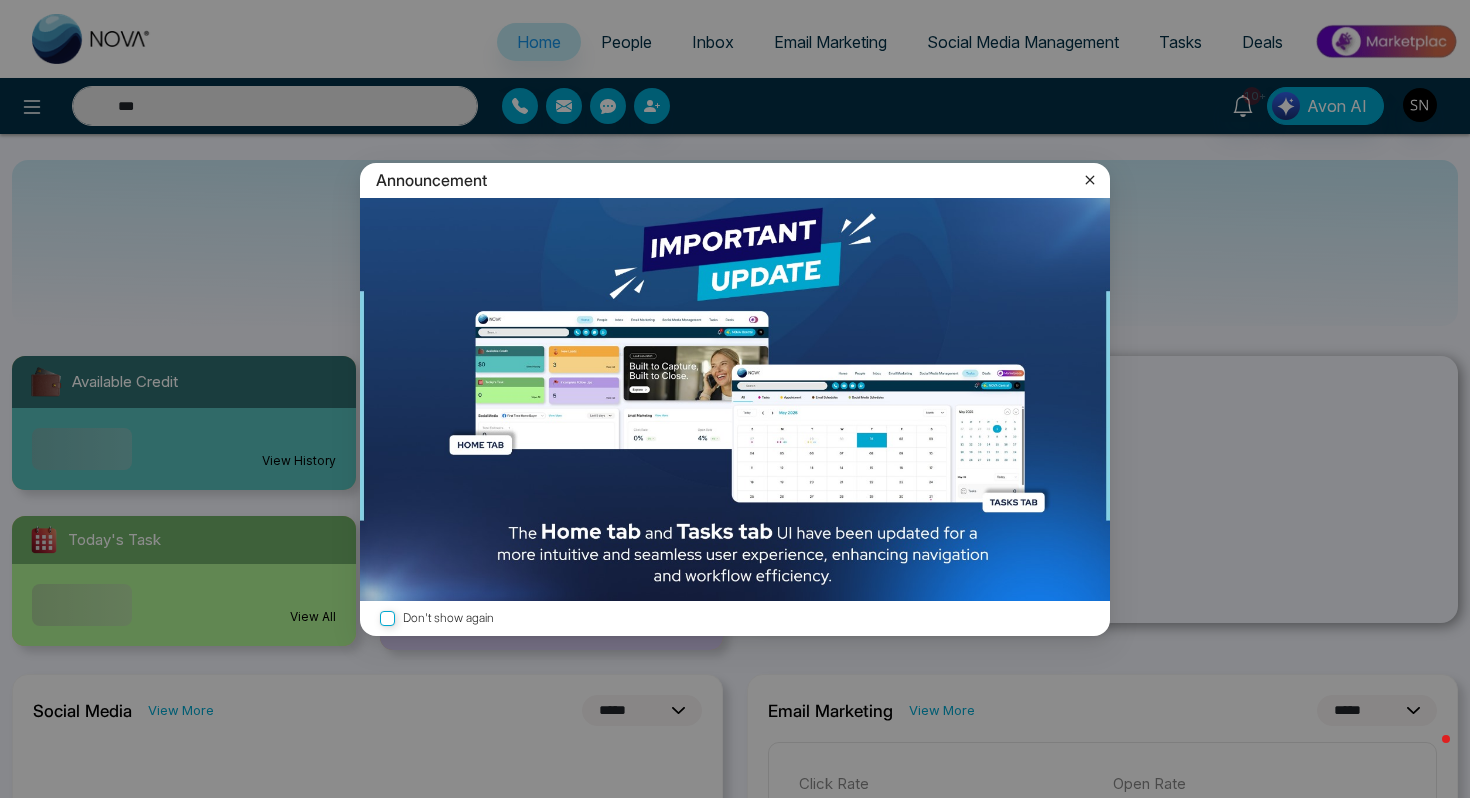 type on "***" 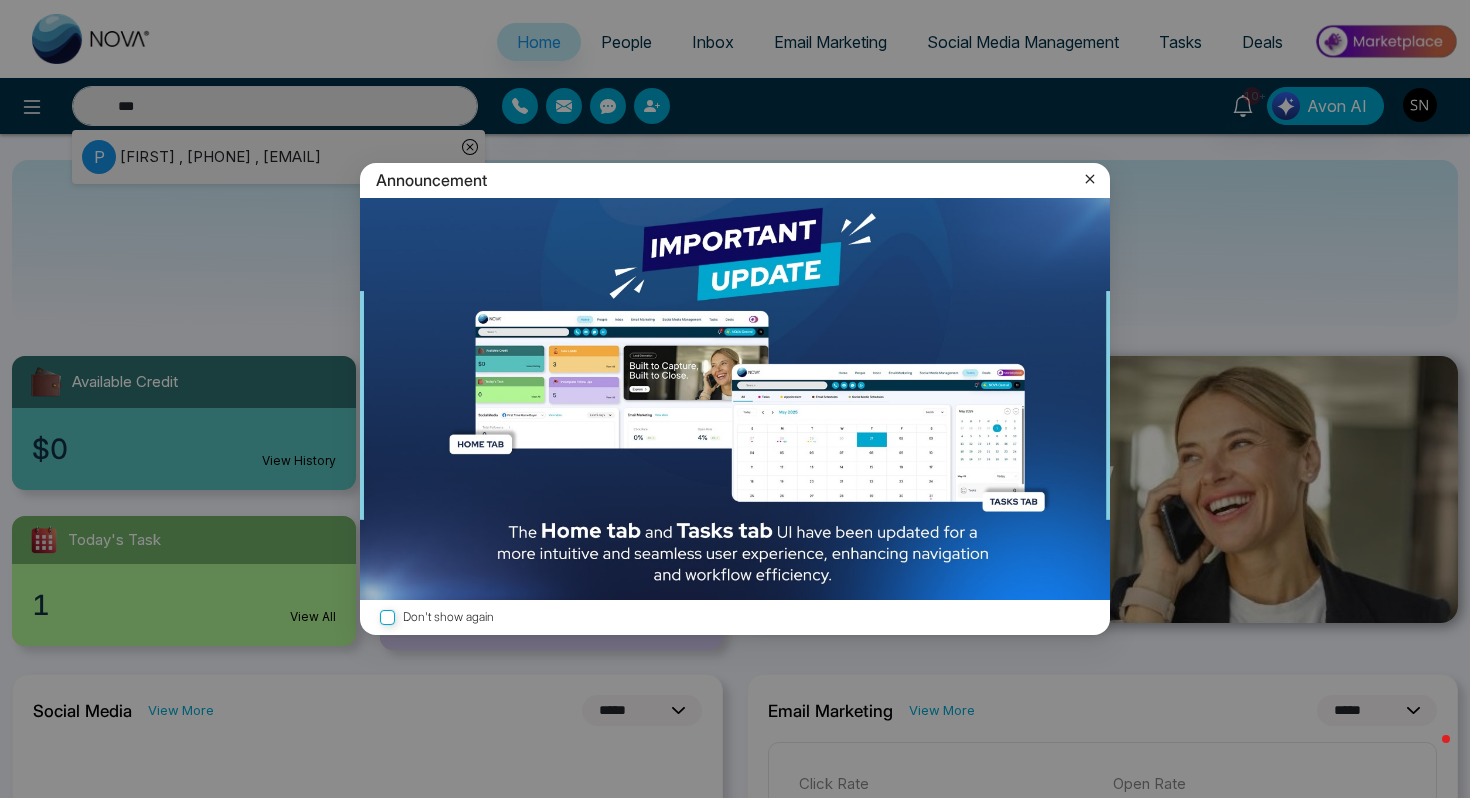 click 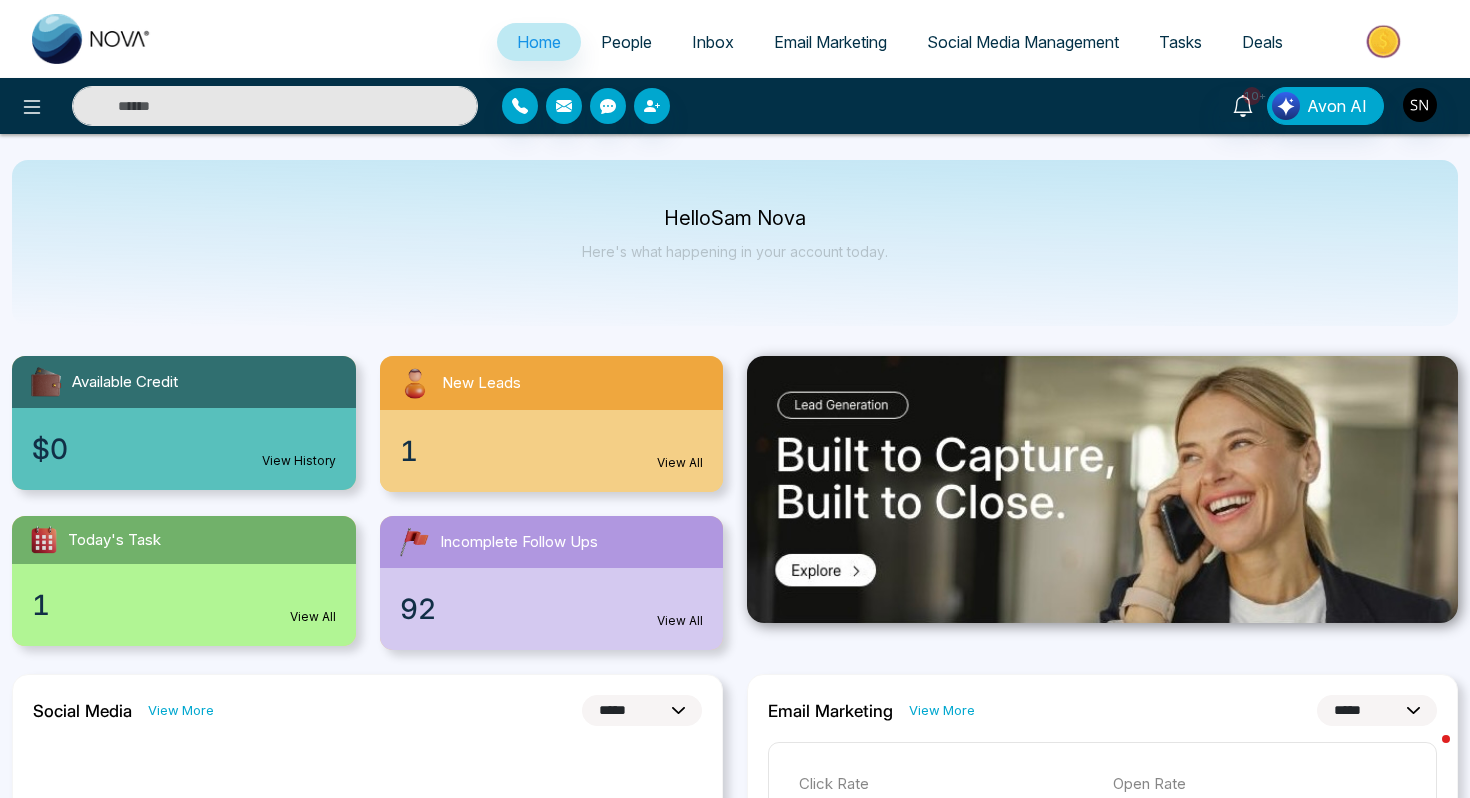 click at bounding box center (275, 106) 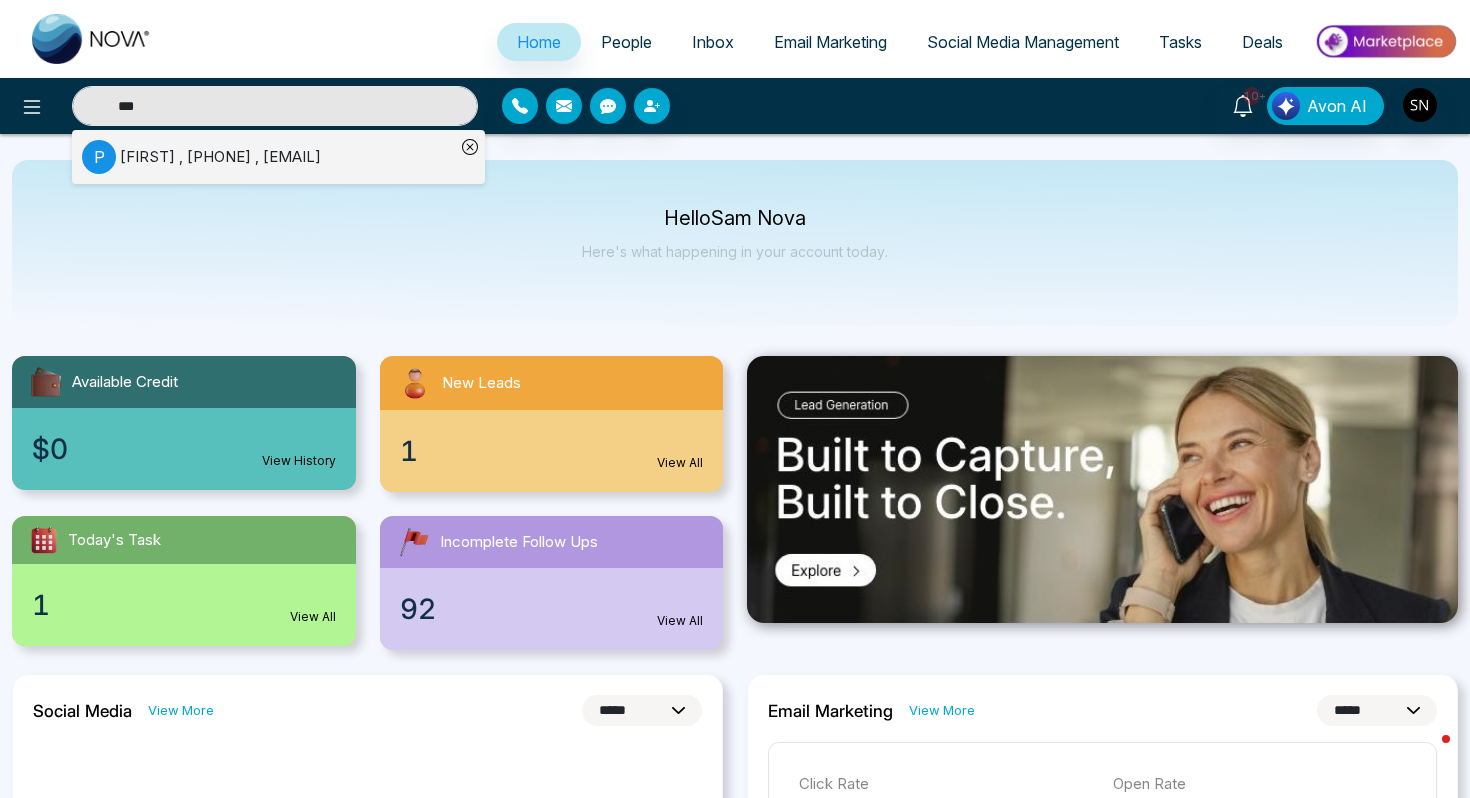 type on "***" 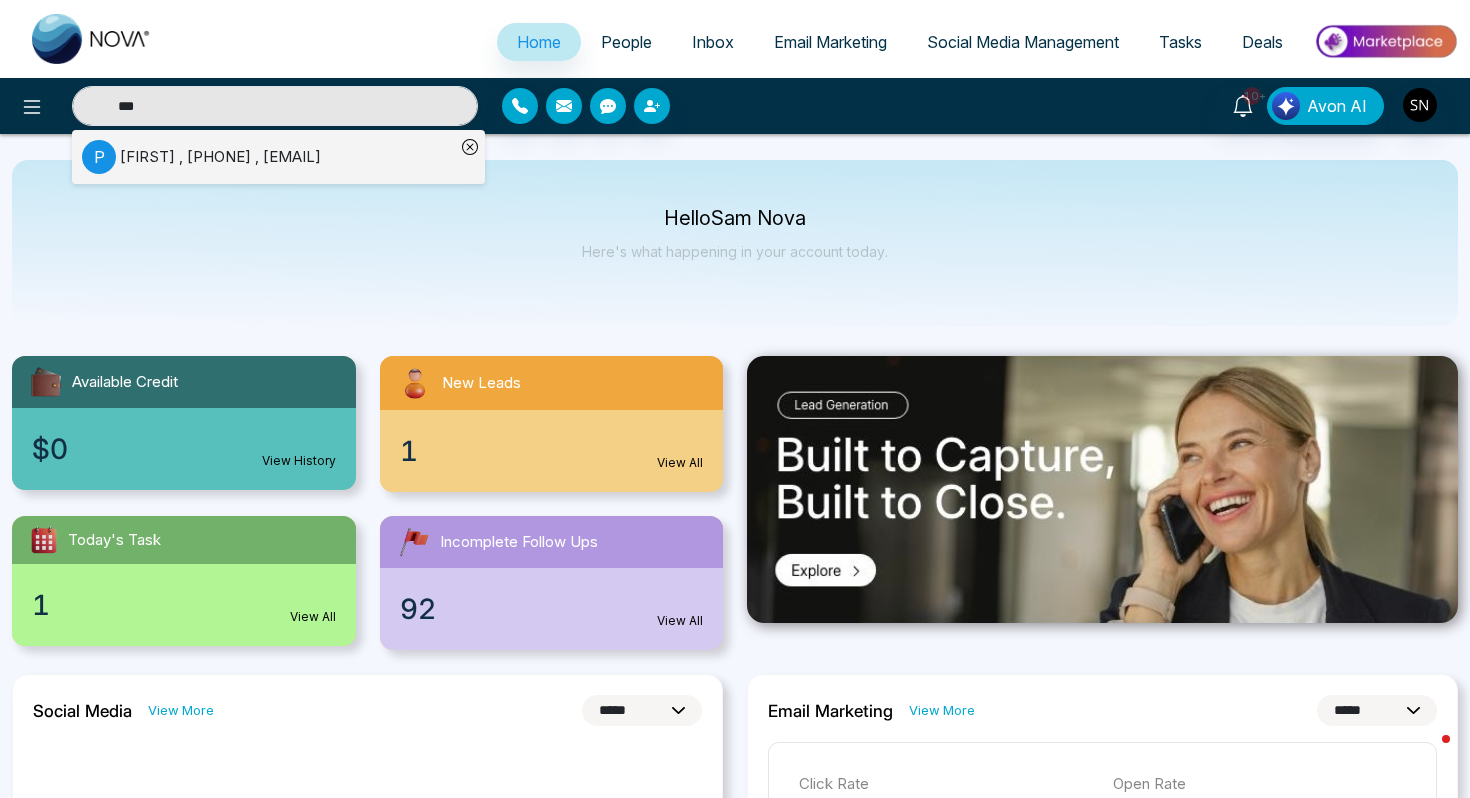 click on "[FIRST] [LAST]     , [PHONE]   , [EMAIL]" at bounding box center [220, 157] 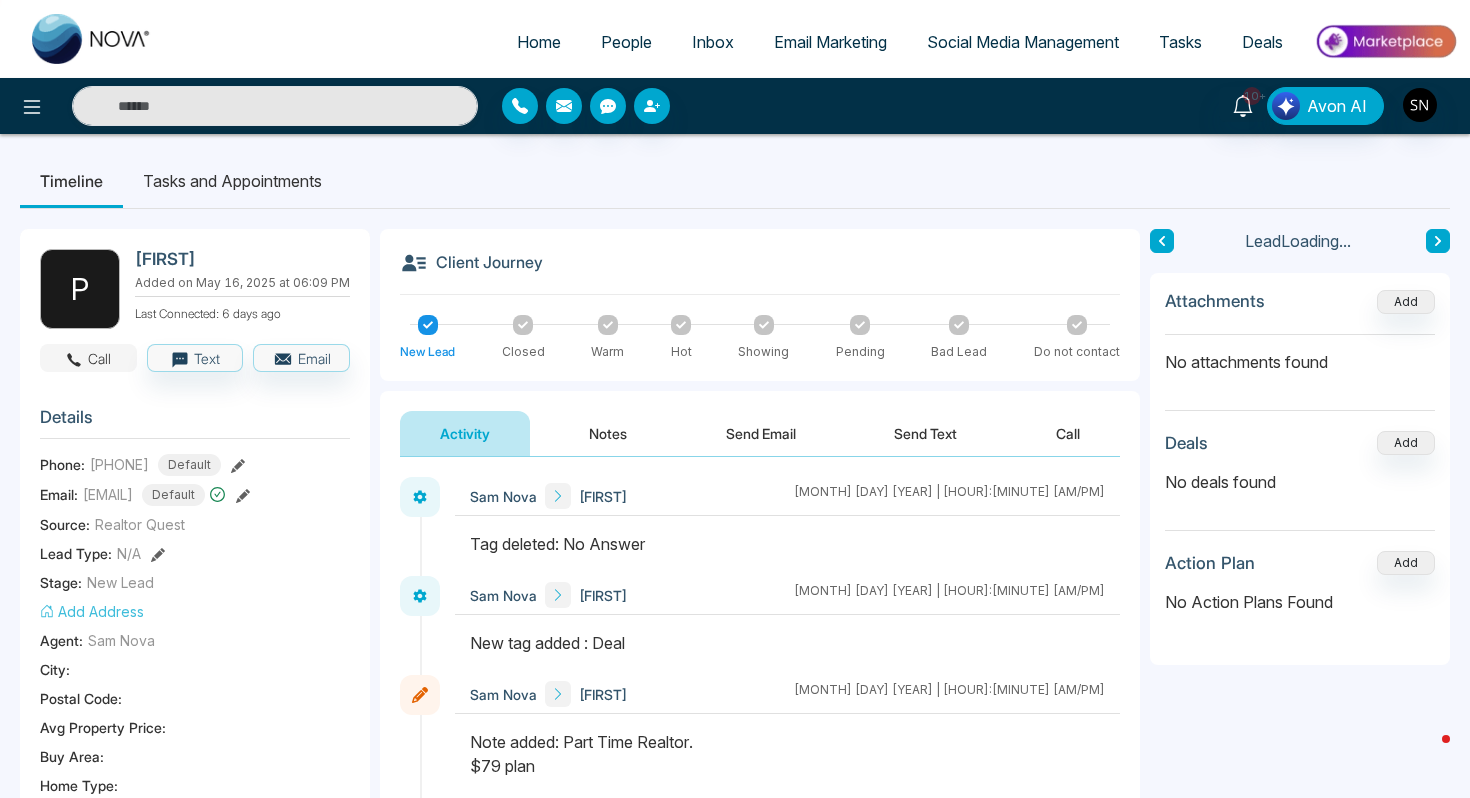 click on "Call" at bounding box center [88, 358] 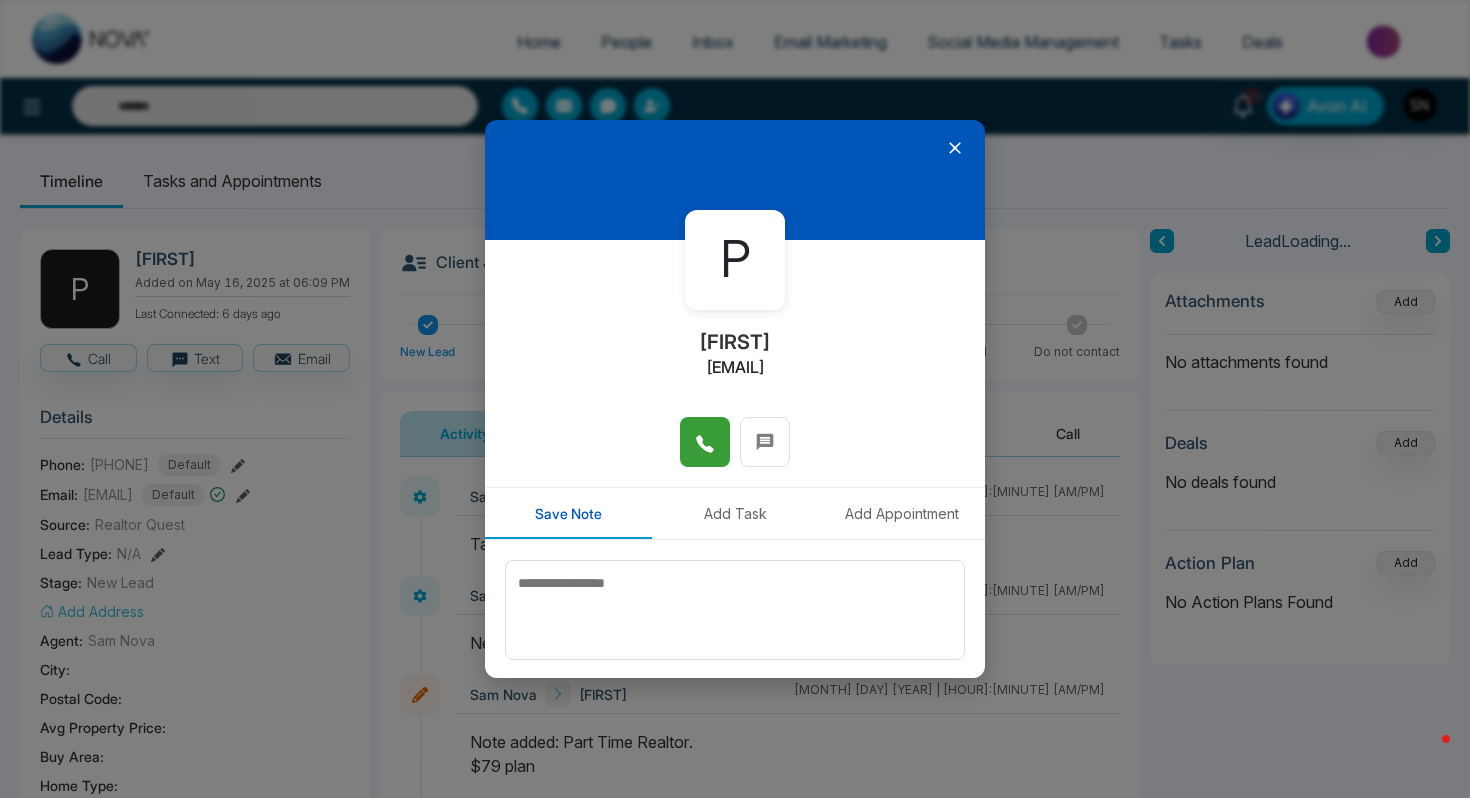 click at bounding box center (705, 442) 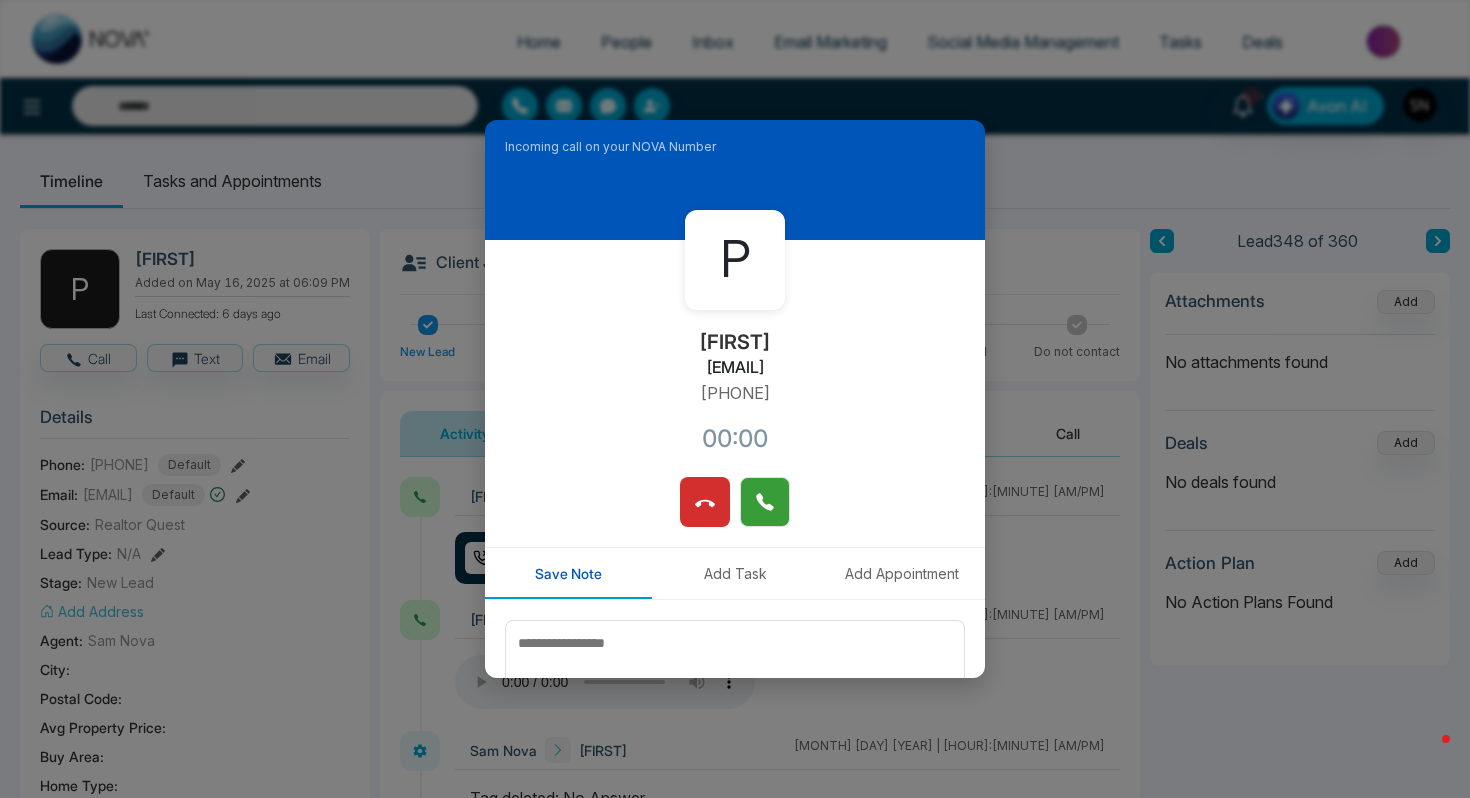 click at bounding box center (765, 502) 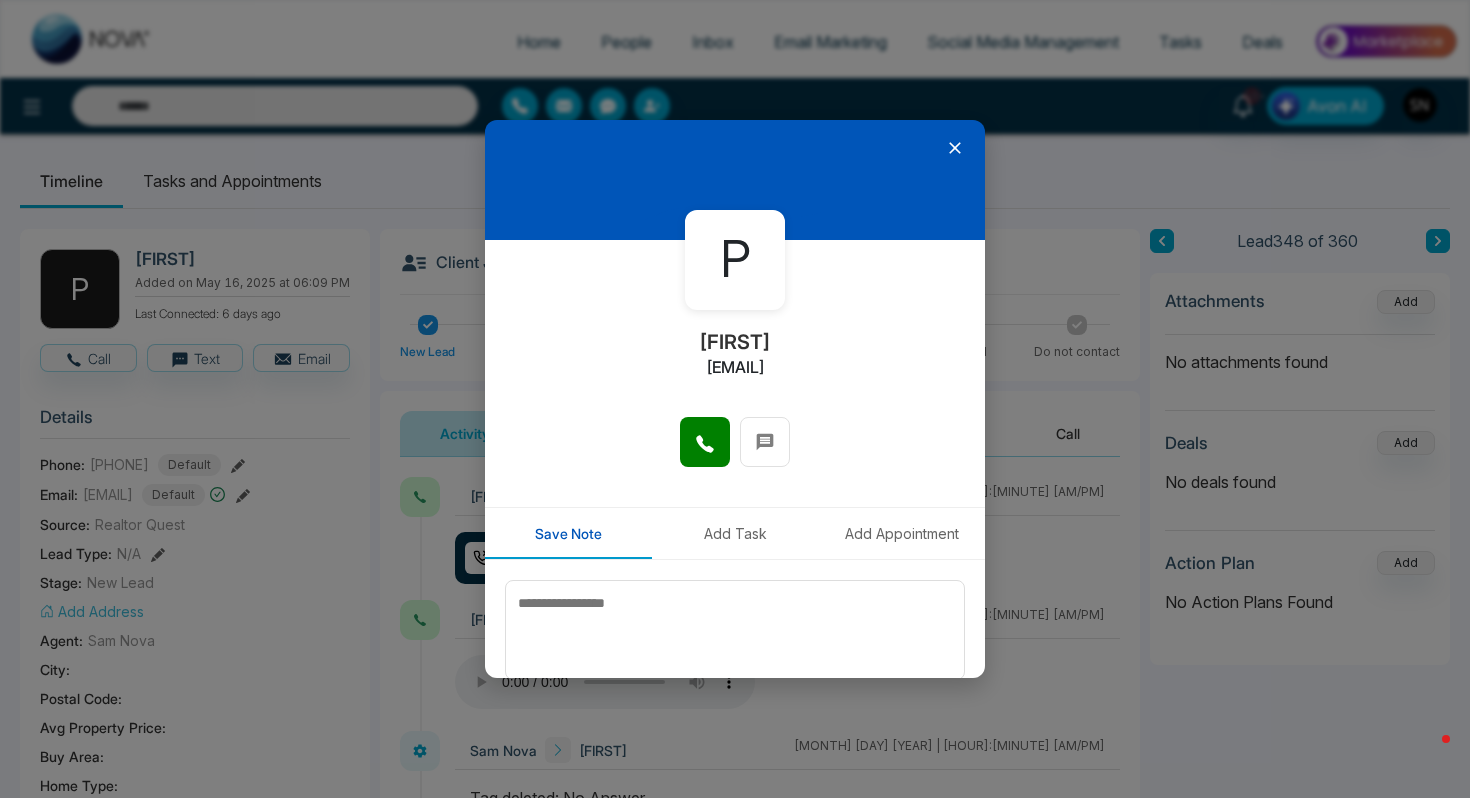click at bounding box center [735, 180] 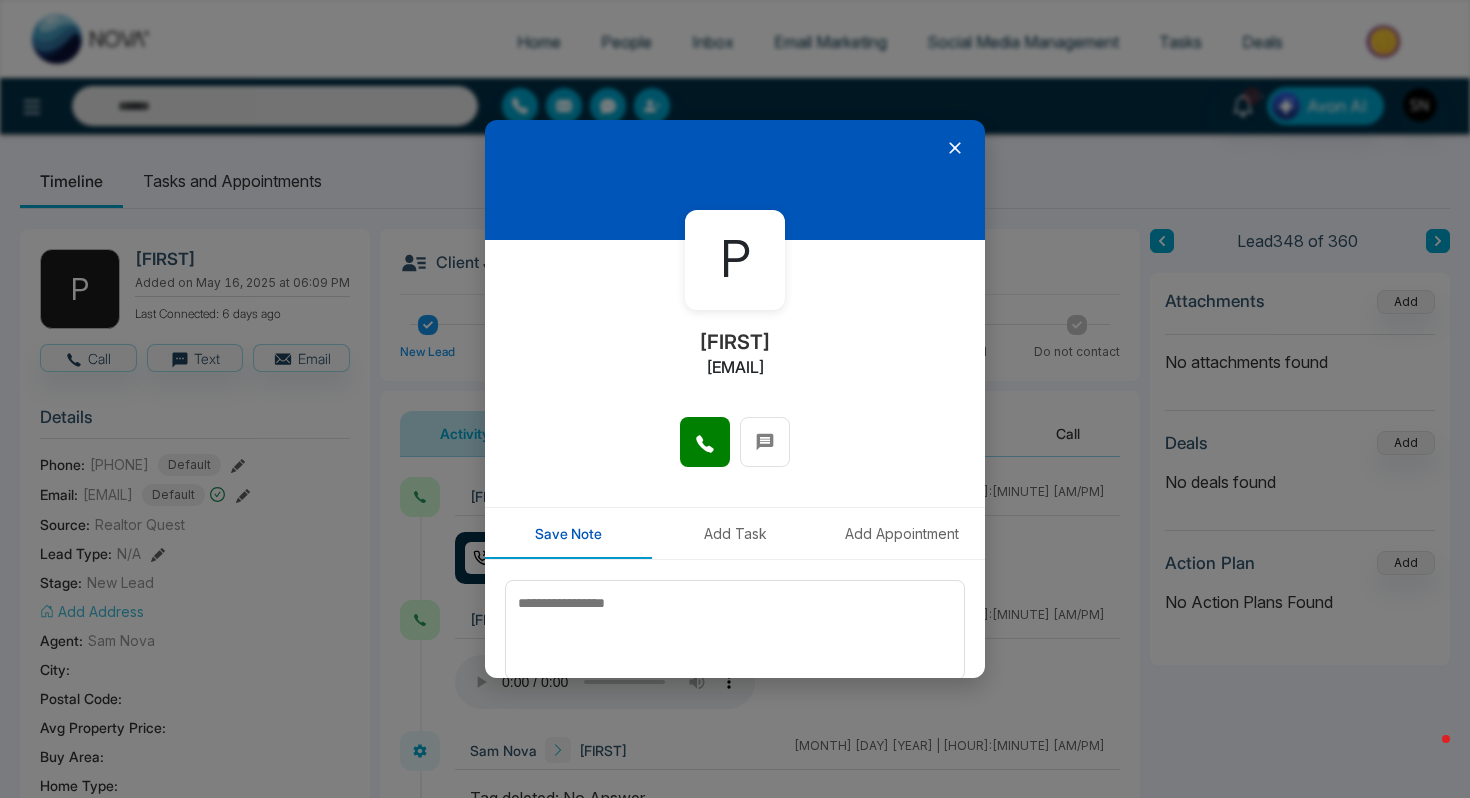 click 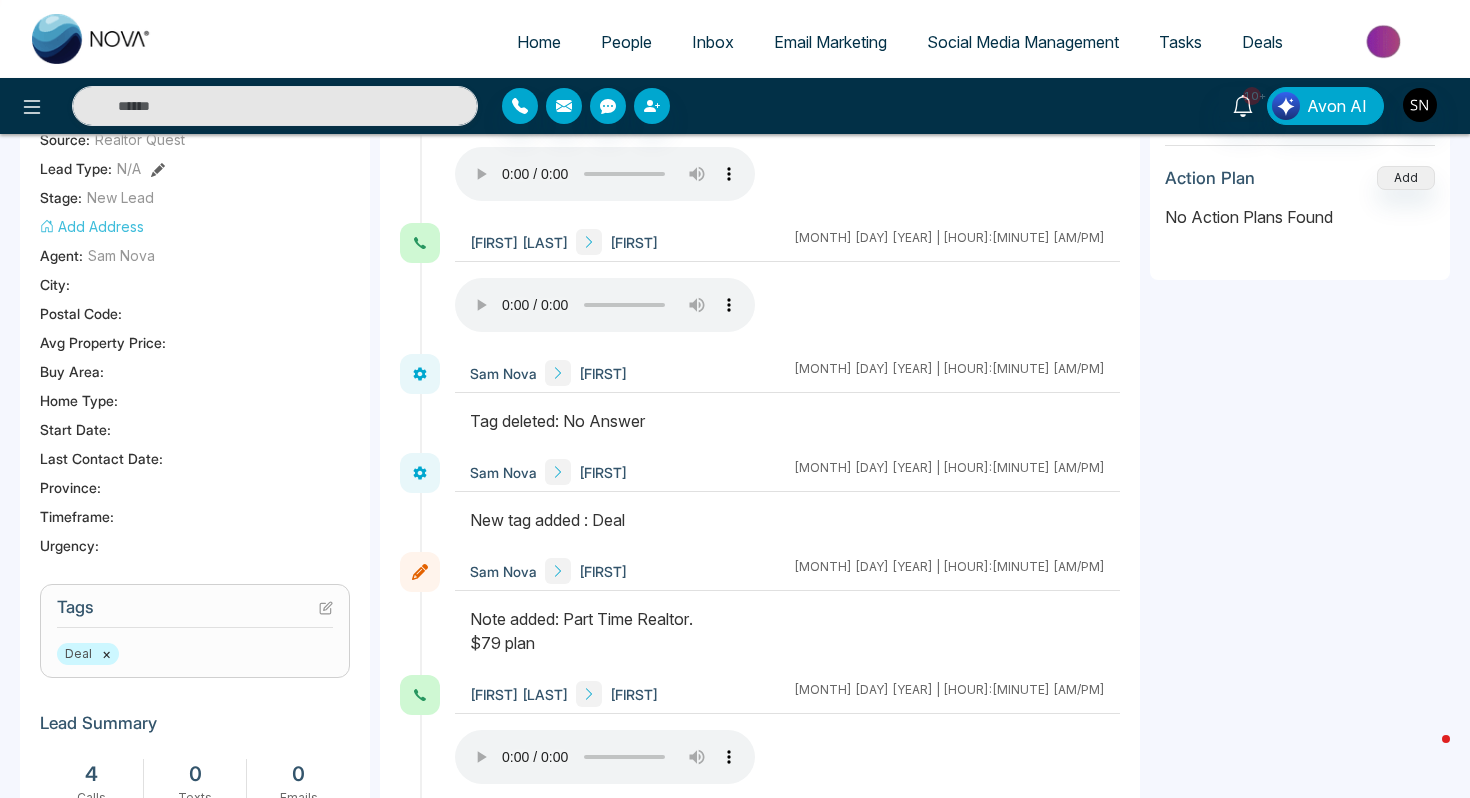 scroll, scrollTop: 395, scrollLeft: 0, axis: vertical 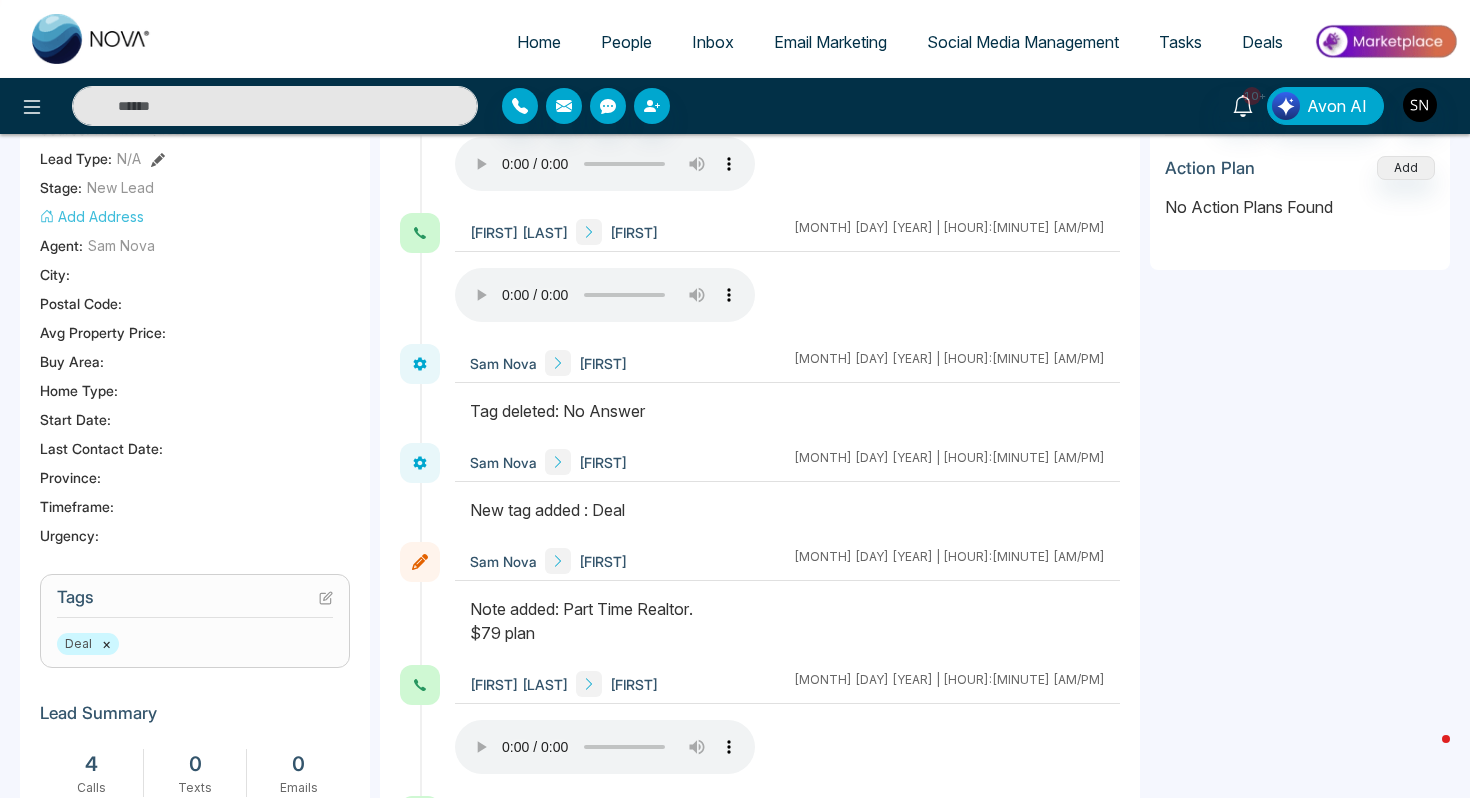 click at bounding box center (275, 106) 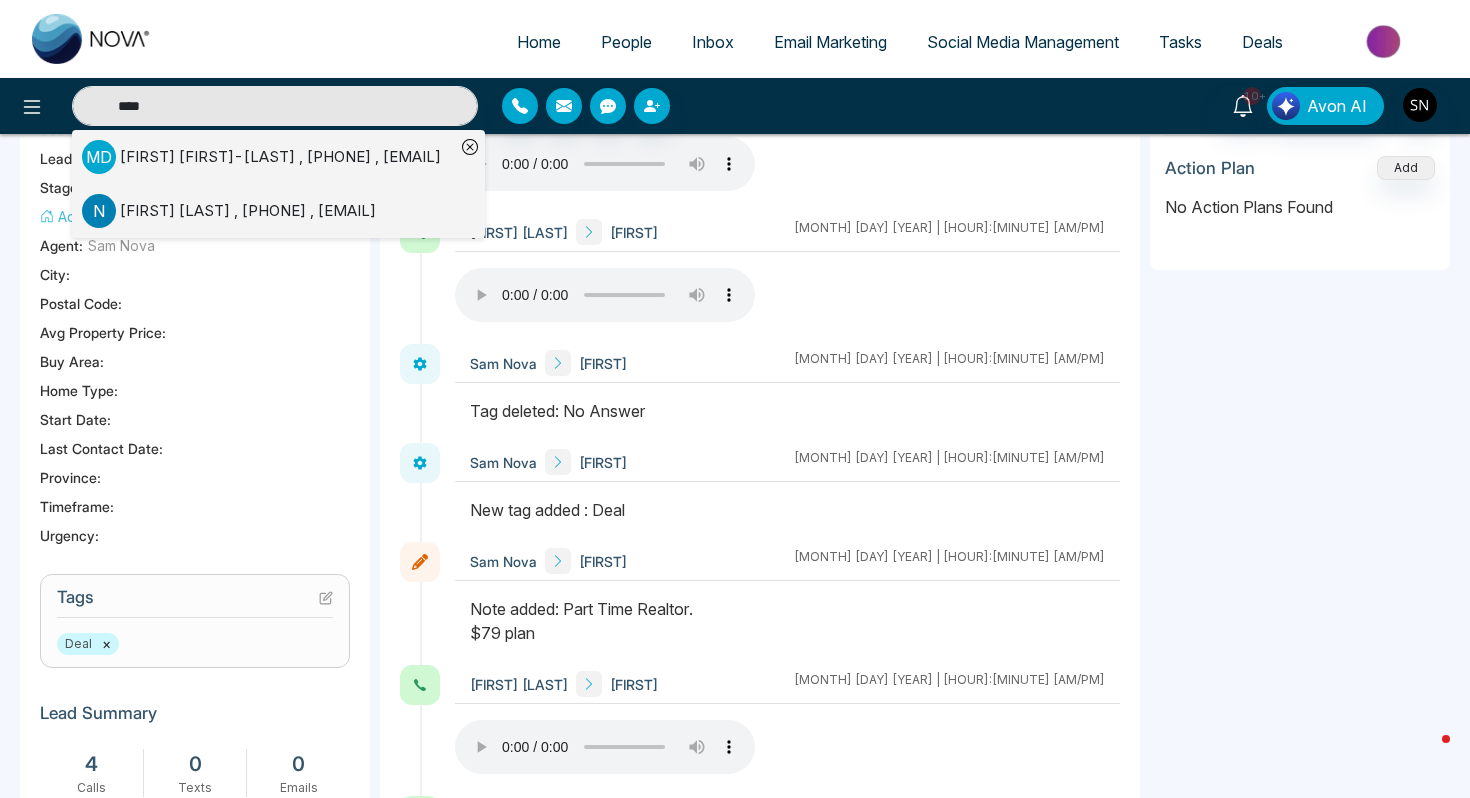 type on "****" 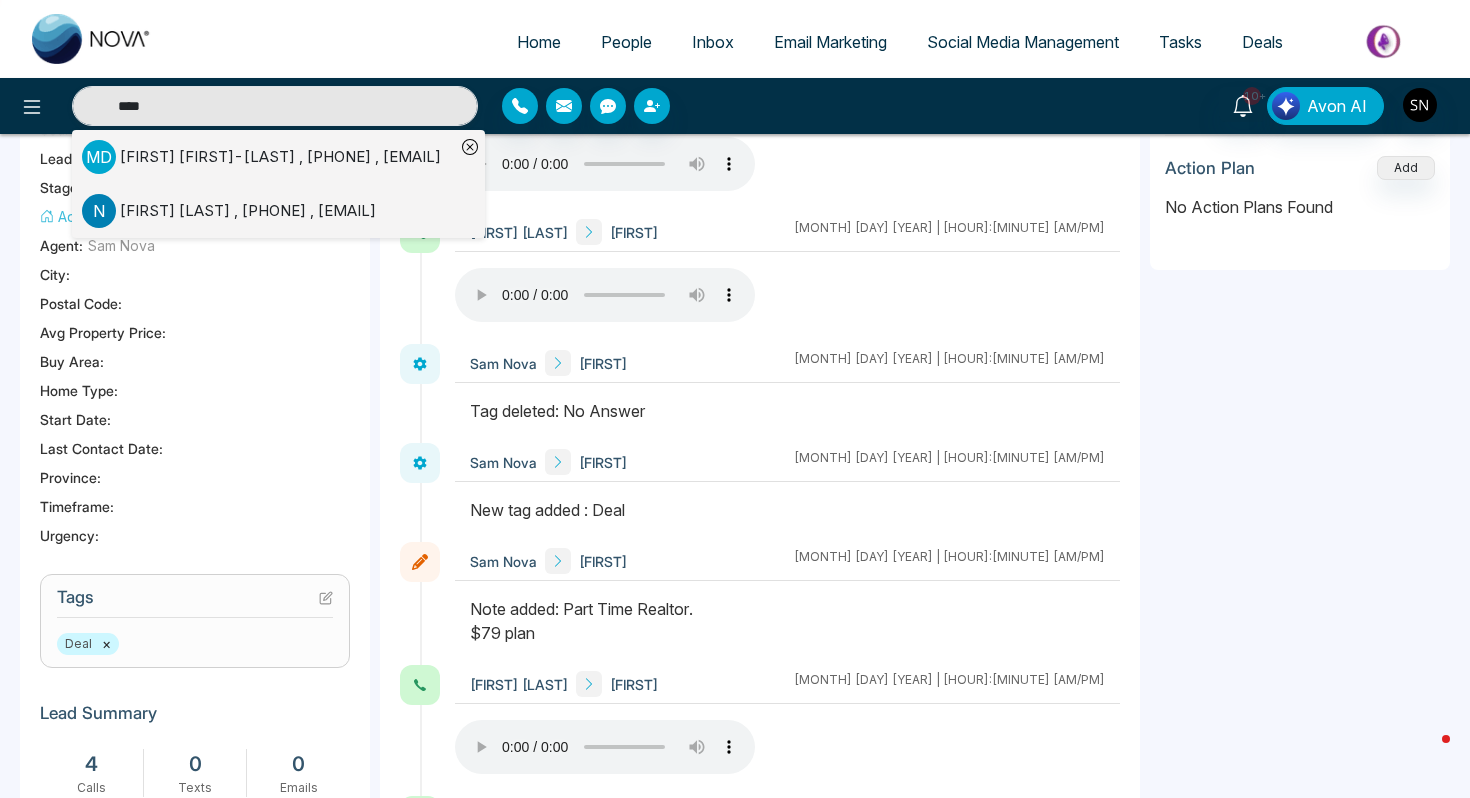 click on "[FIRST] [LAST]     , [PHONE]   , [EMAIL]" at bounding box center [248, 211] 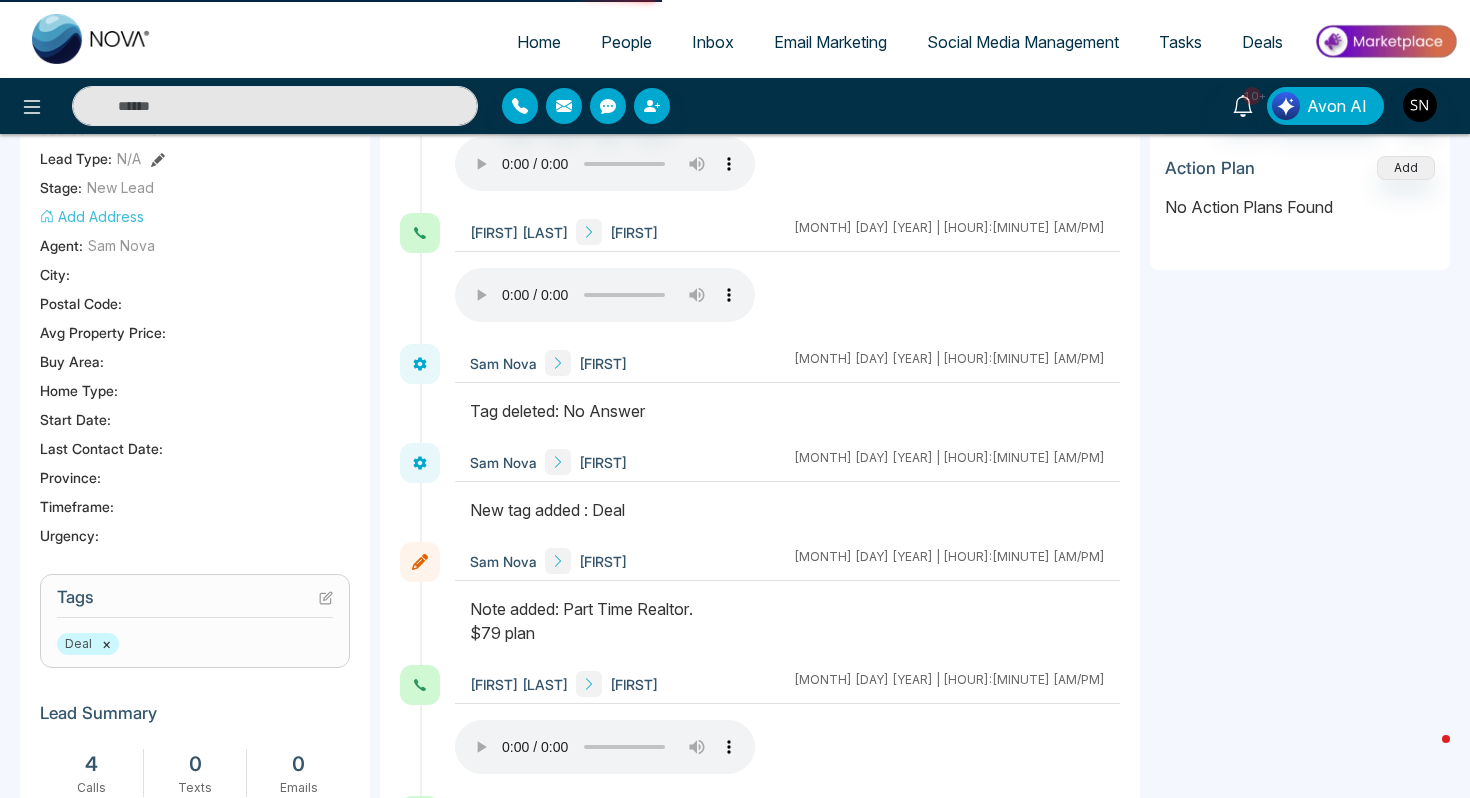 type on "****" 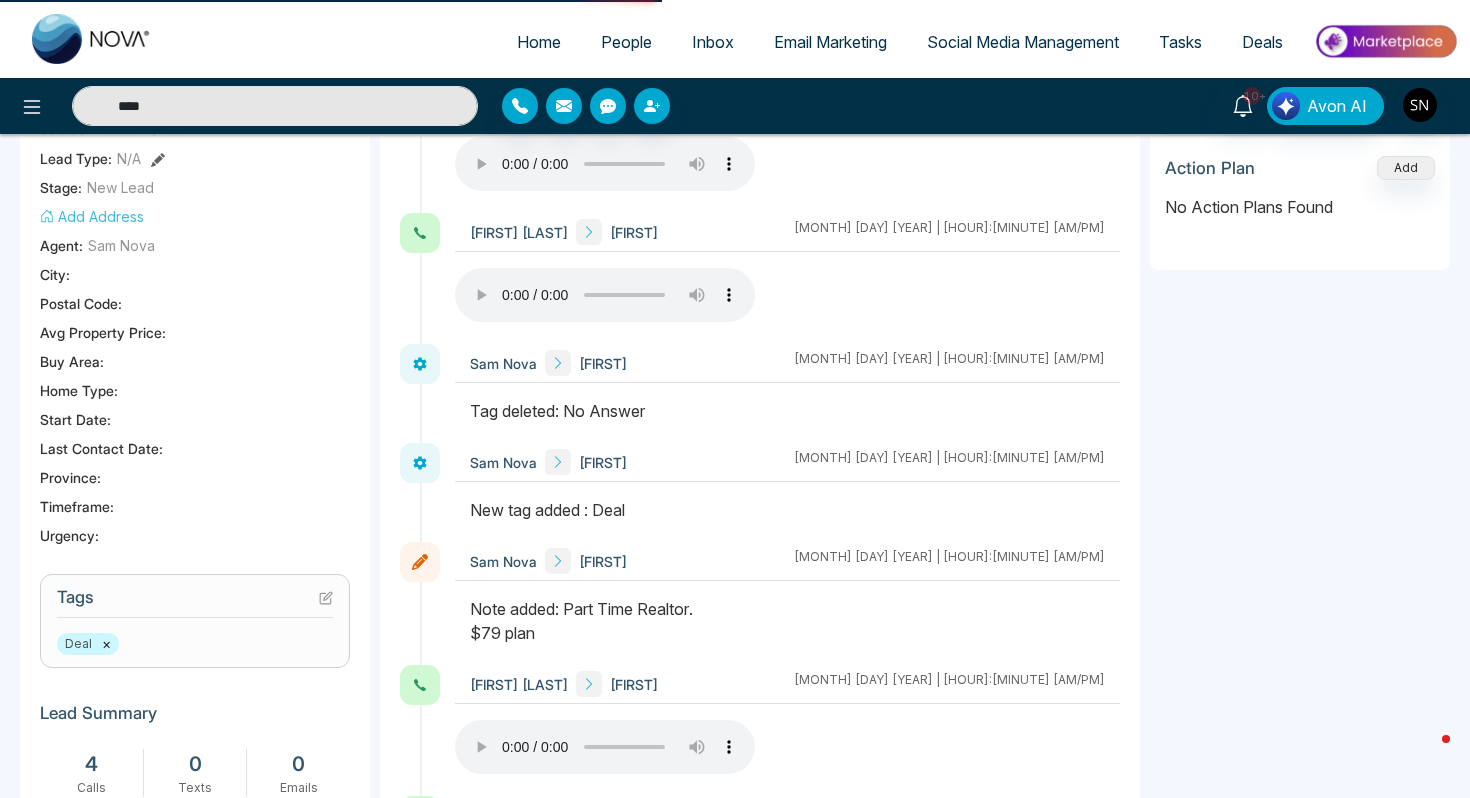 scroll, scrollTop: 0, scrollLeft: 0, axis: both 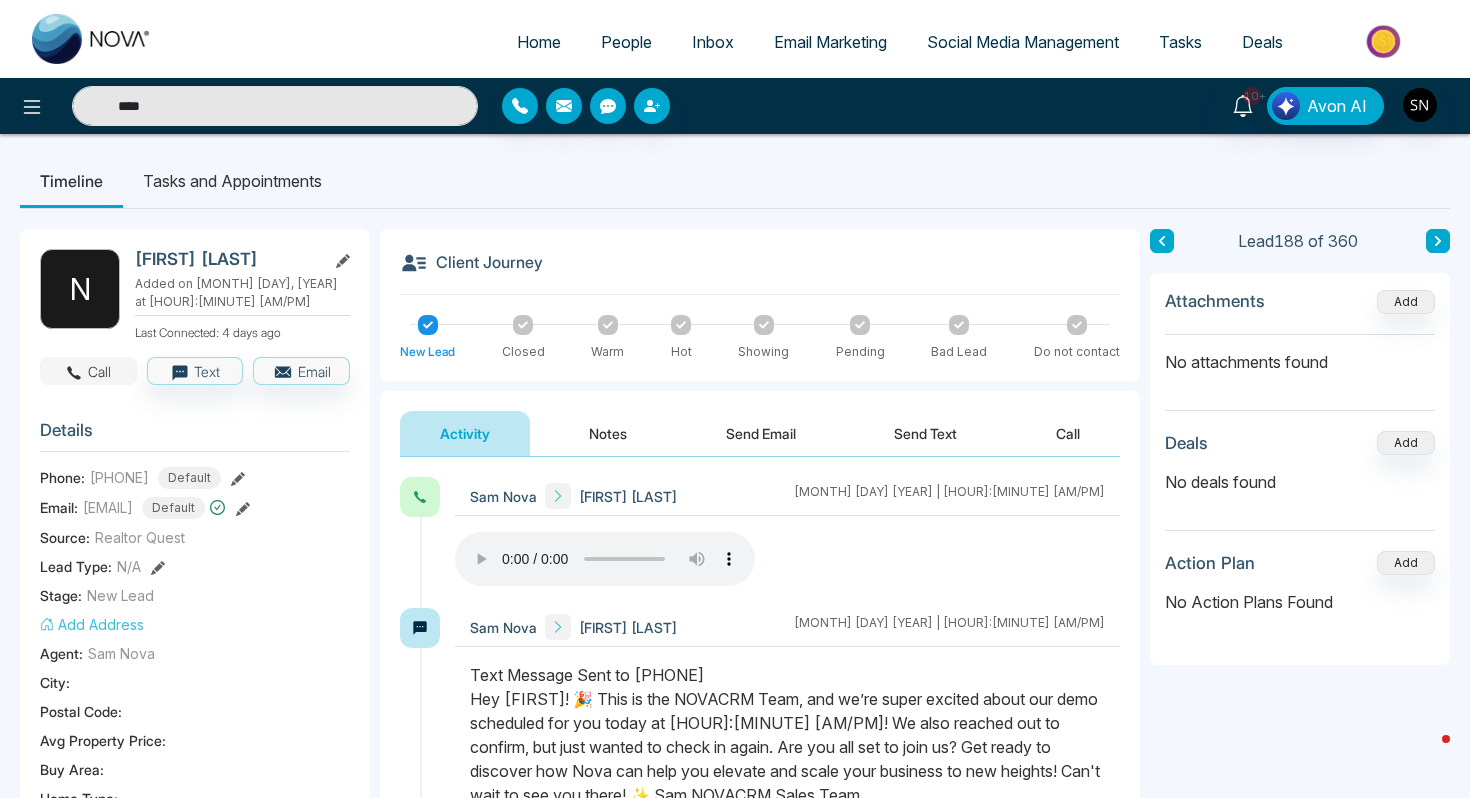 click on "Call" at bounding box center (88, 371) 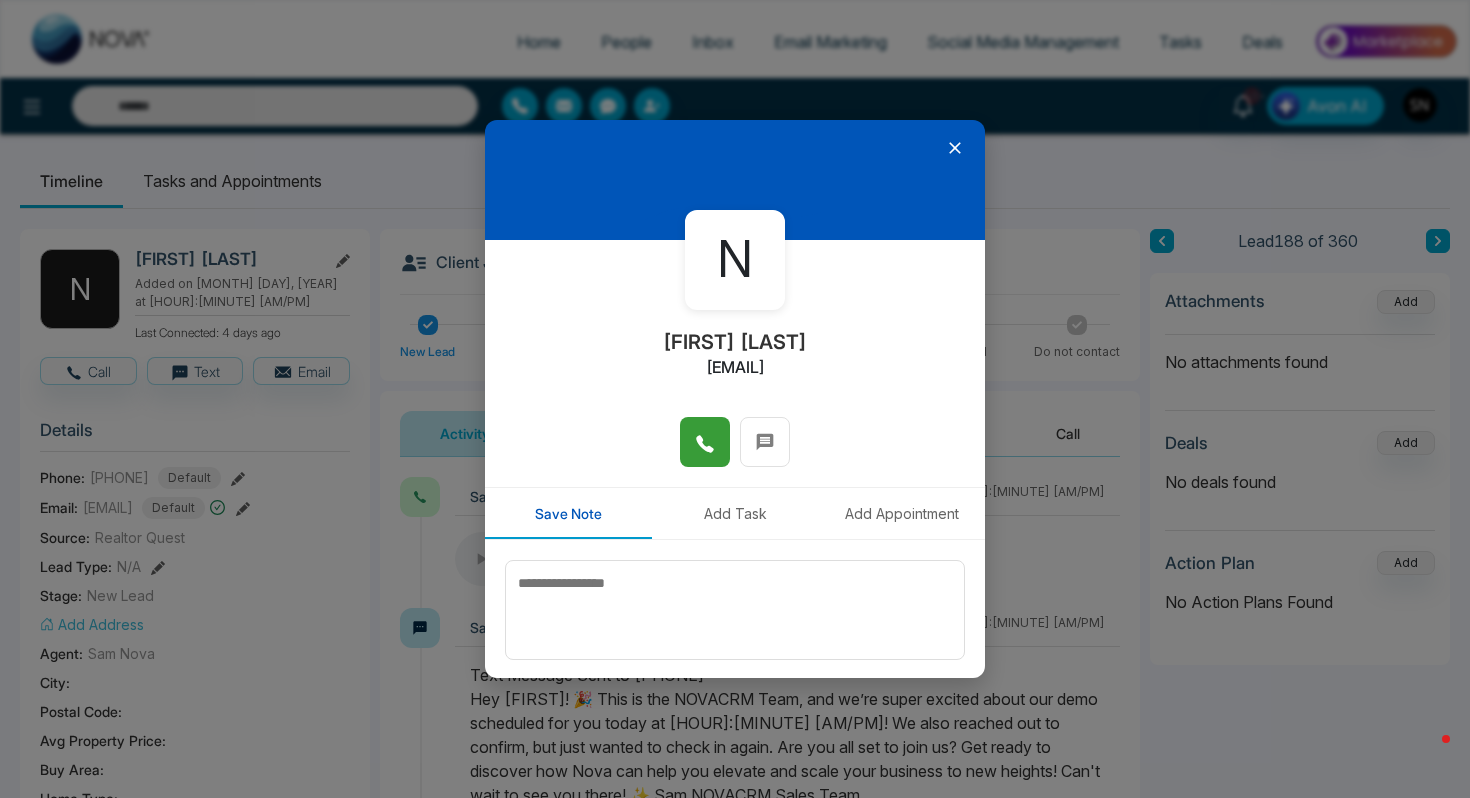 click at bounding box center (705, 442) 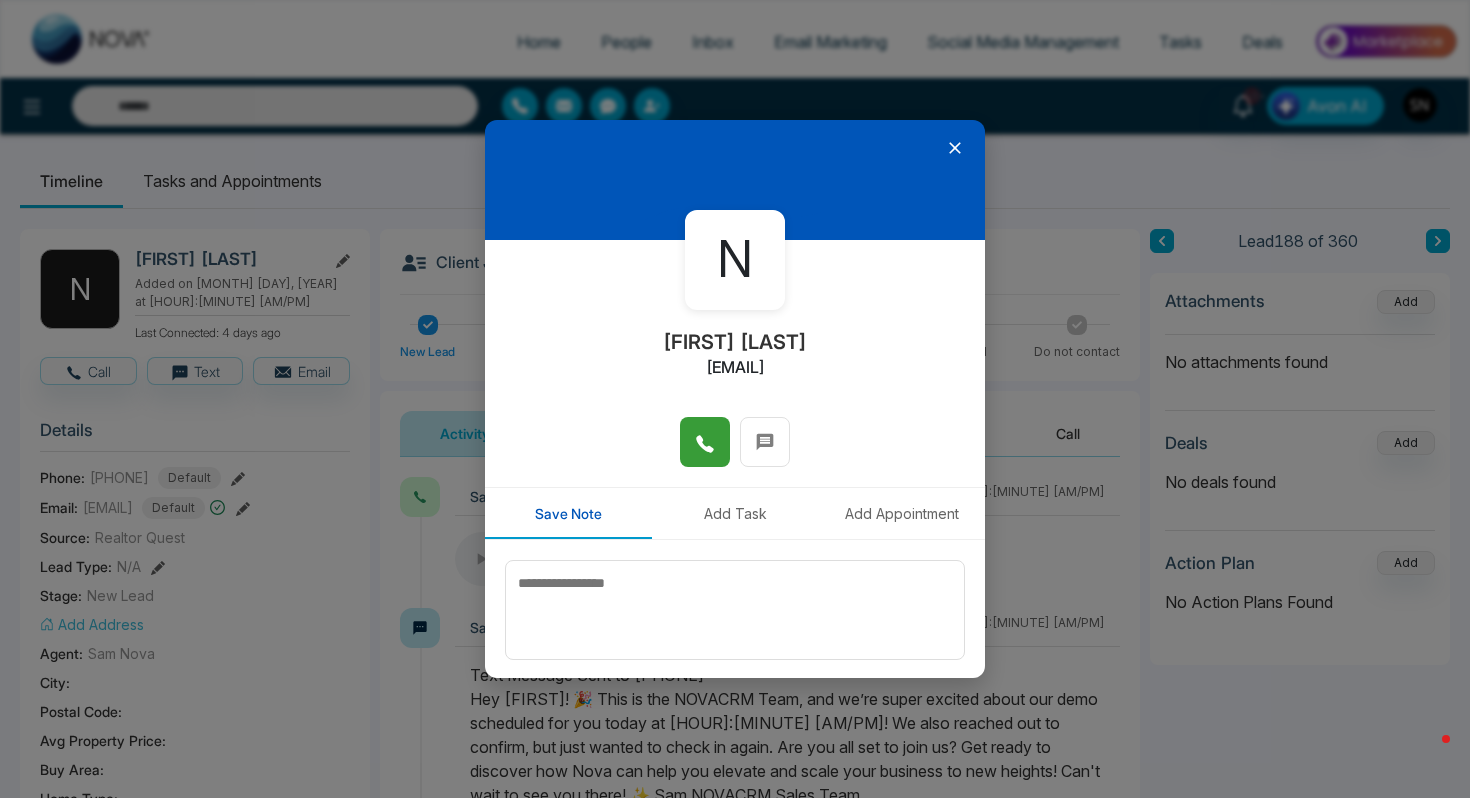 type on "****" 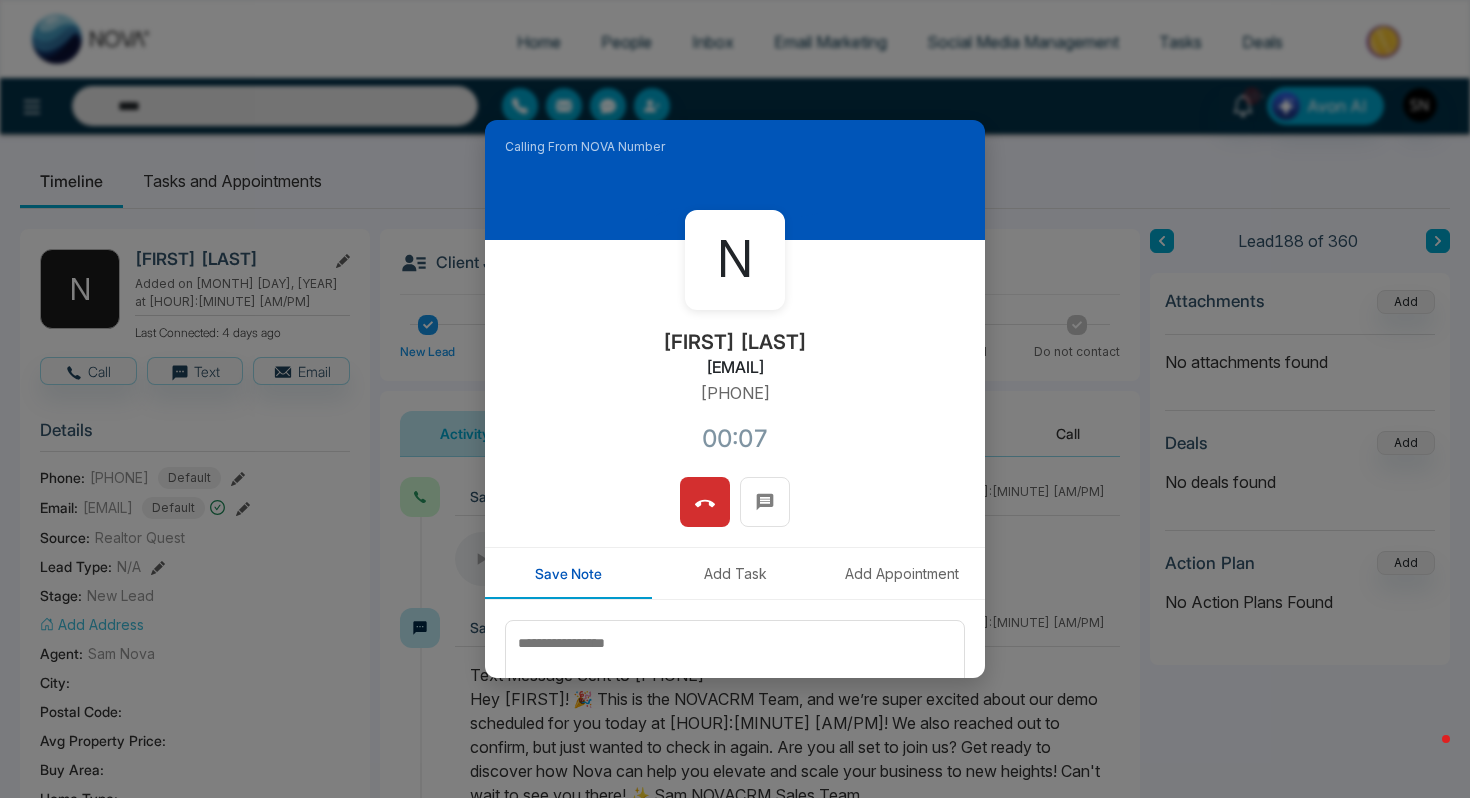 click at bounding box center [705, 502] 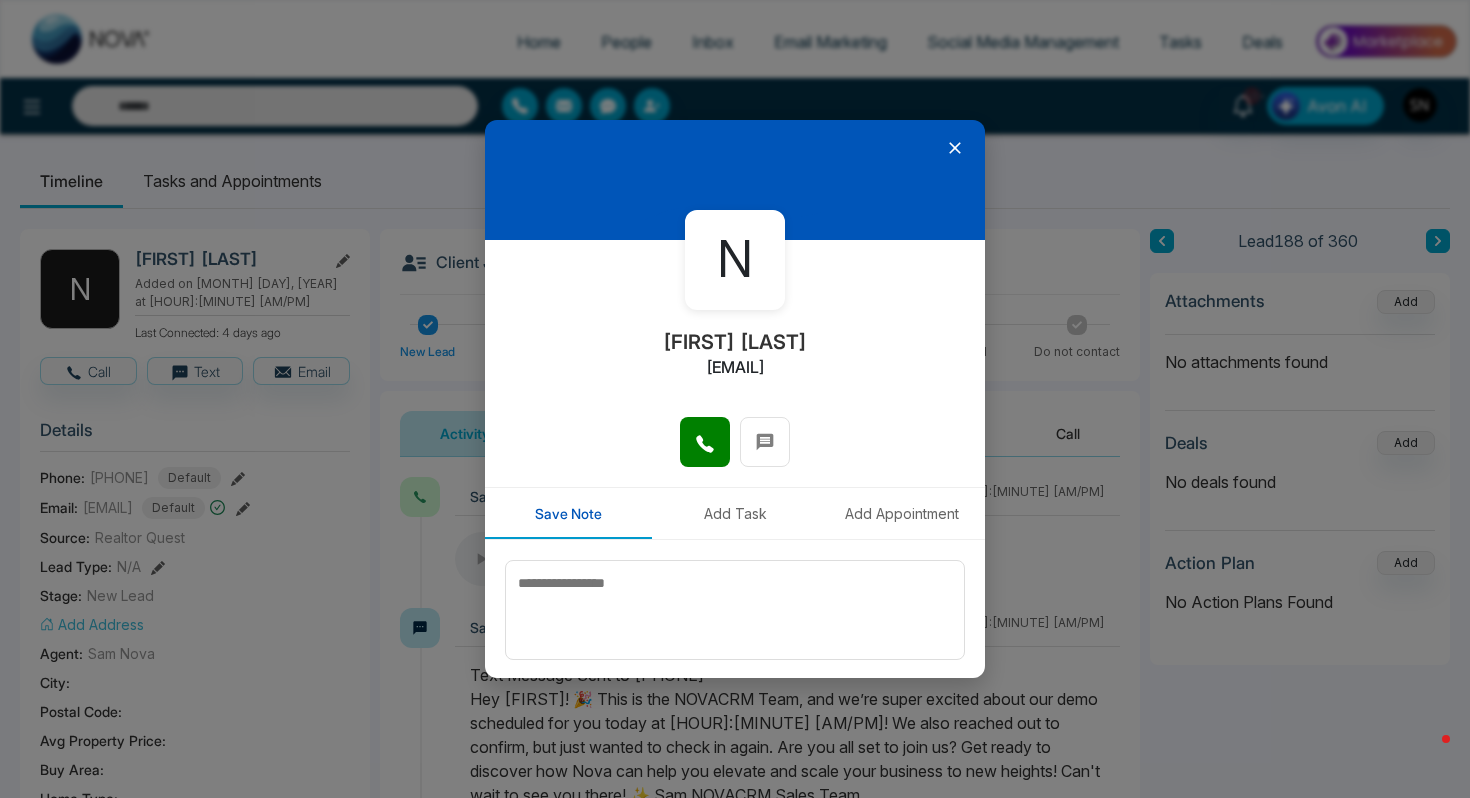 click 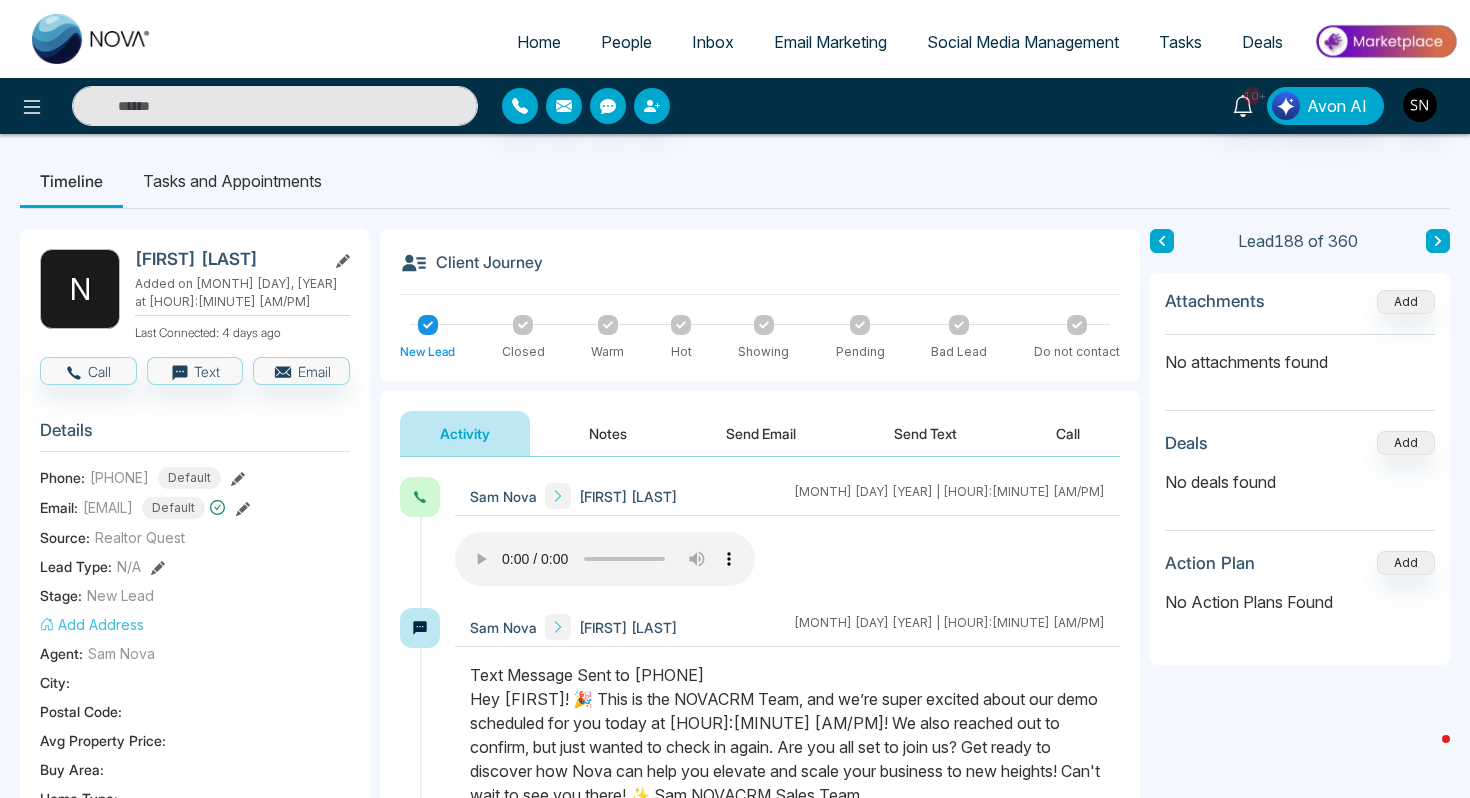 type on "****" 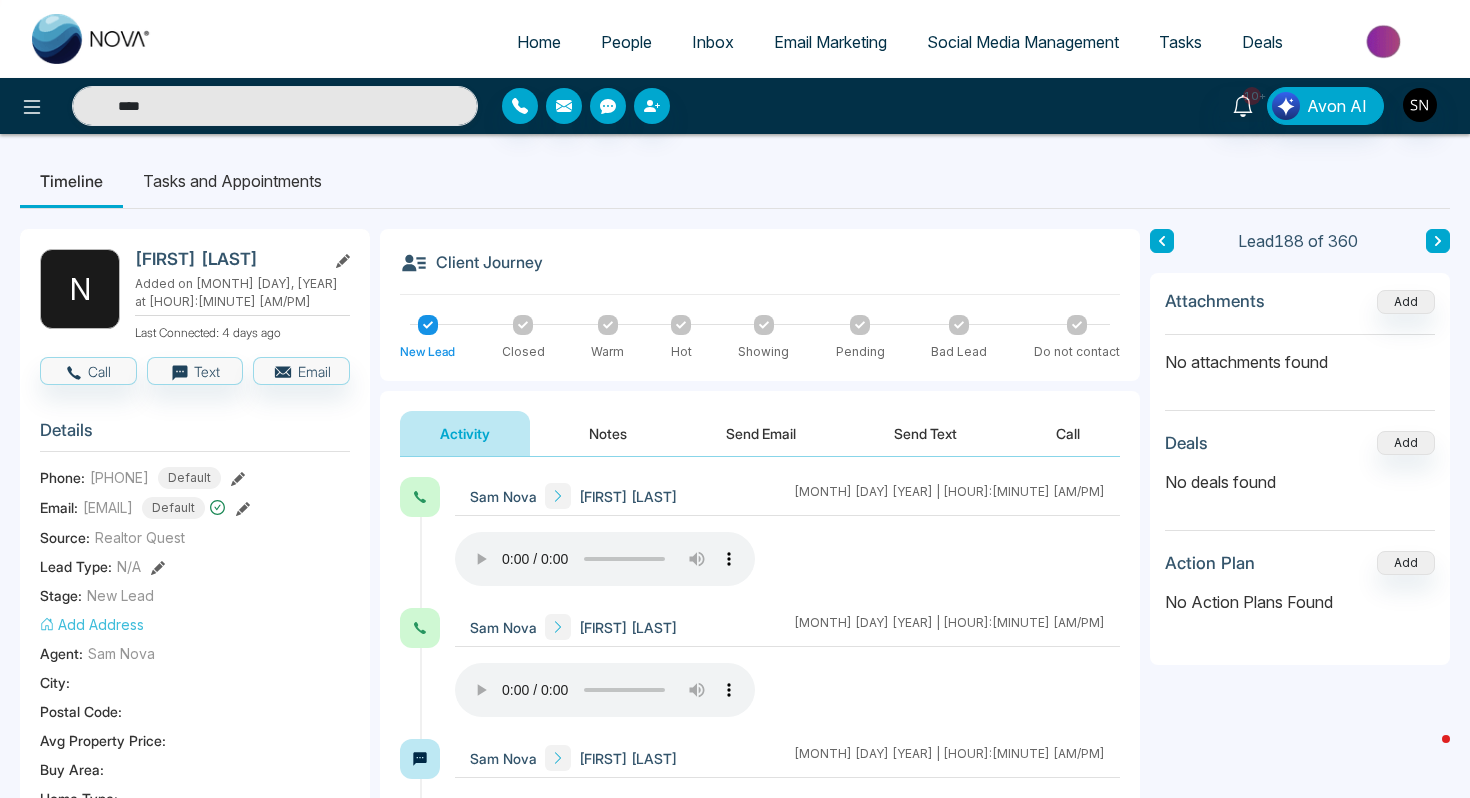 click on "People" at bounding box center (626, 42) 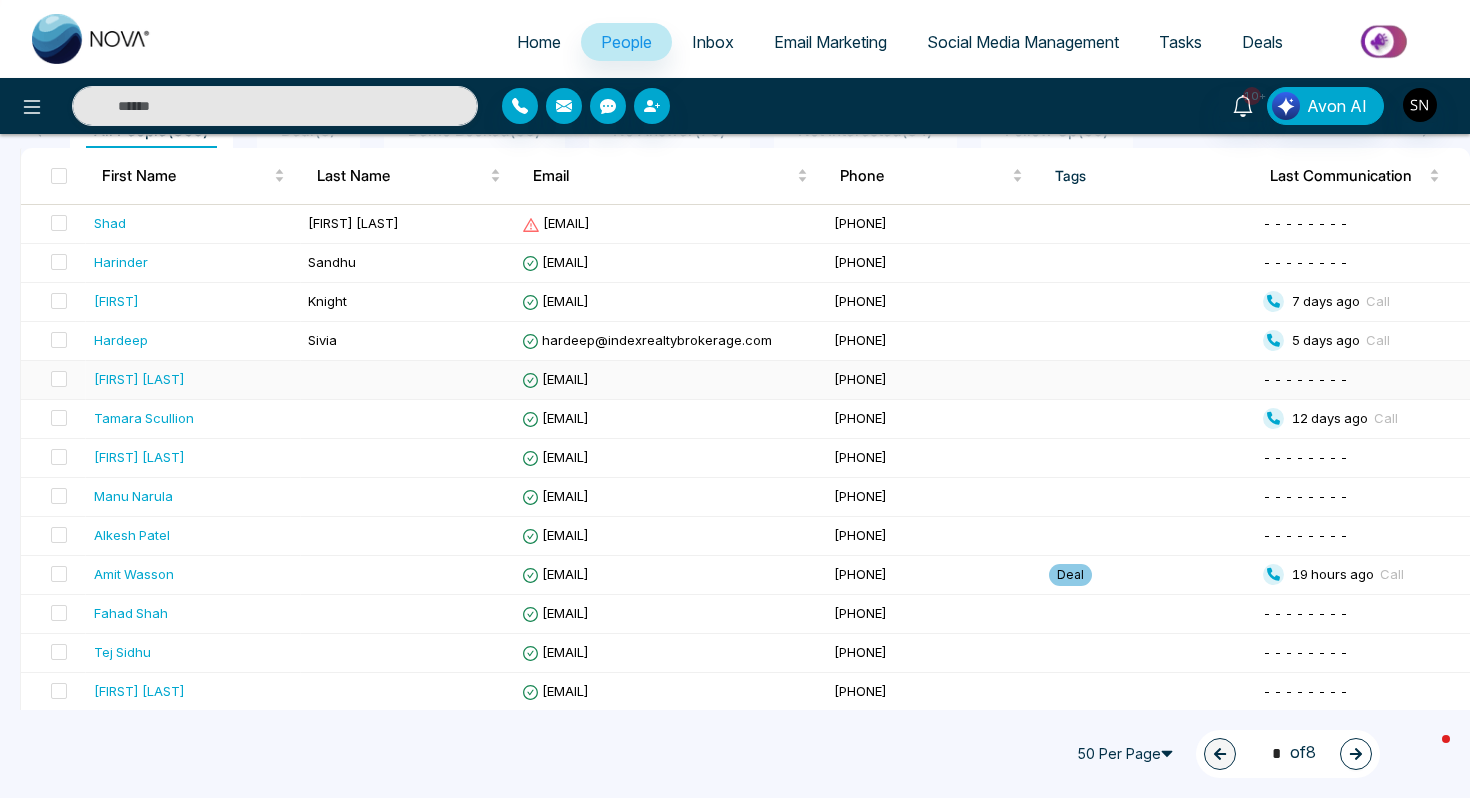 scroll, scrollTop: 0, scrollLeft: 0, axis: both 